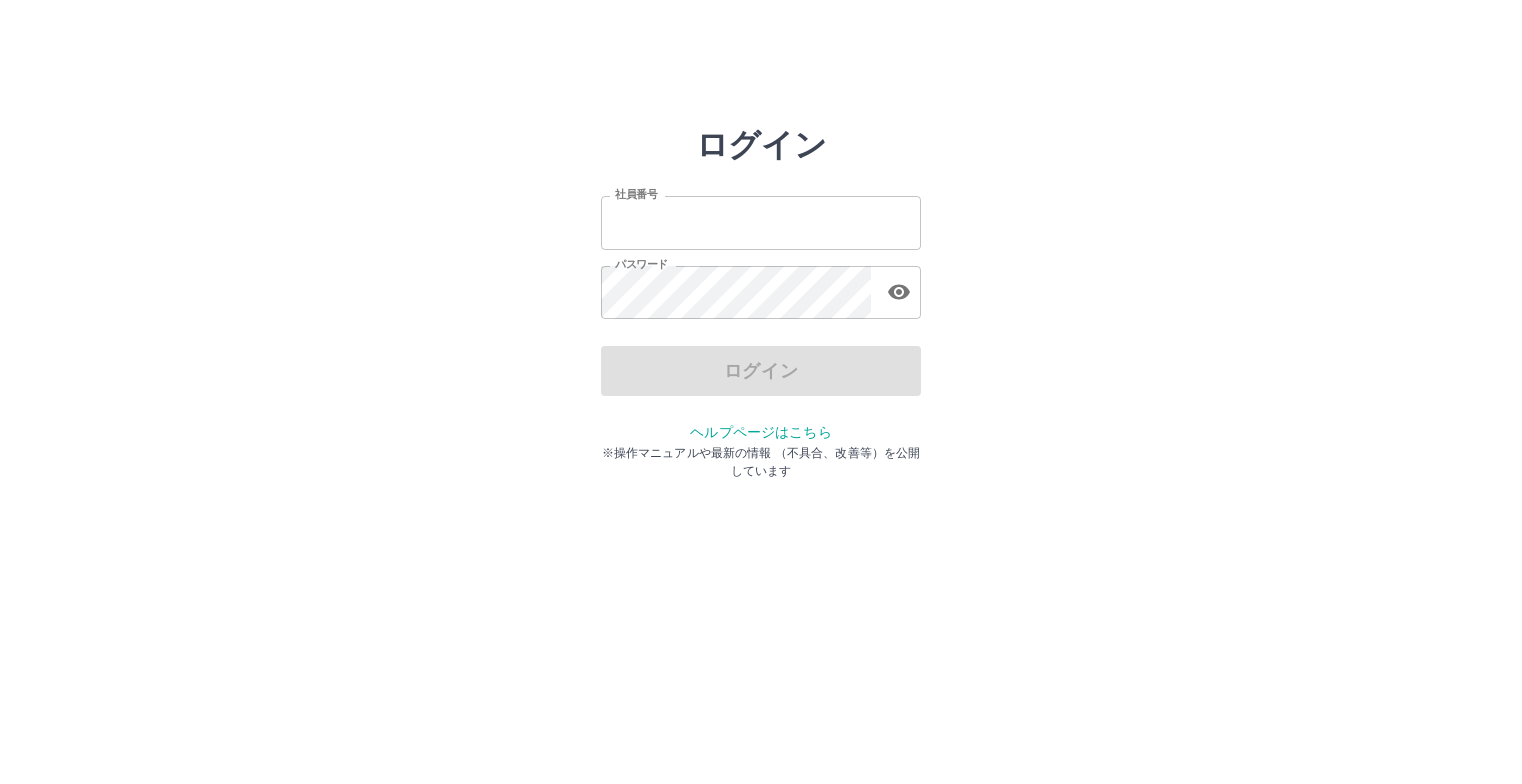 scroll, scrollTop: 0, scrollLeft: 0, axis: both 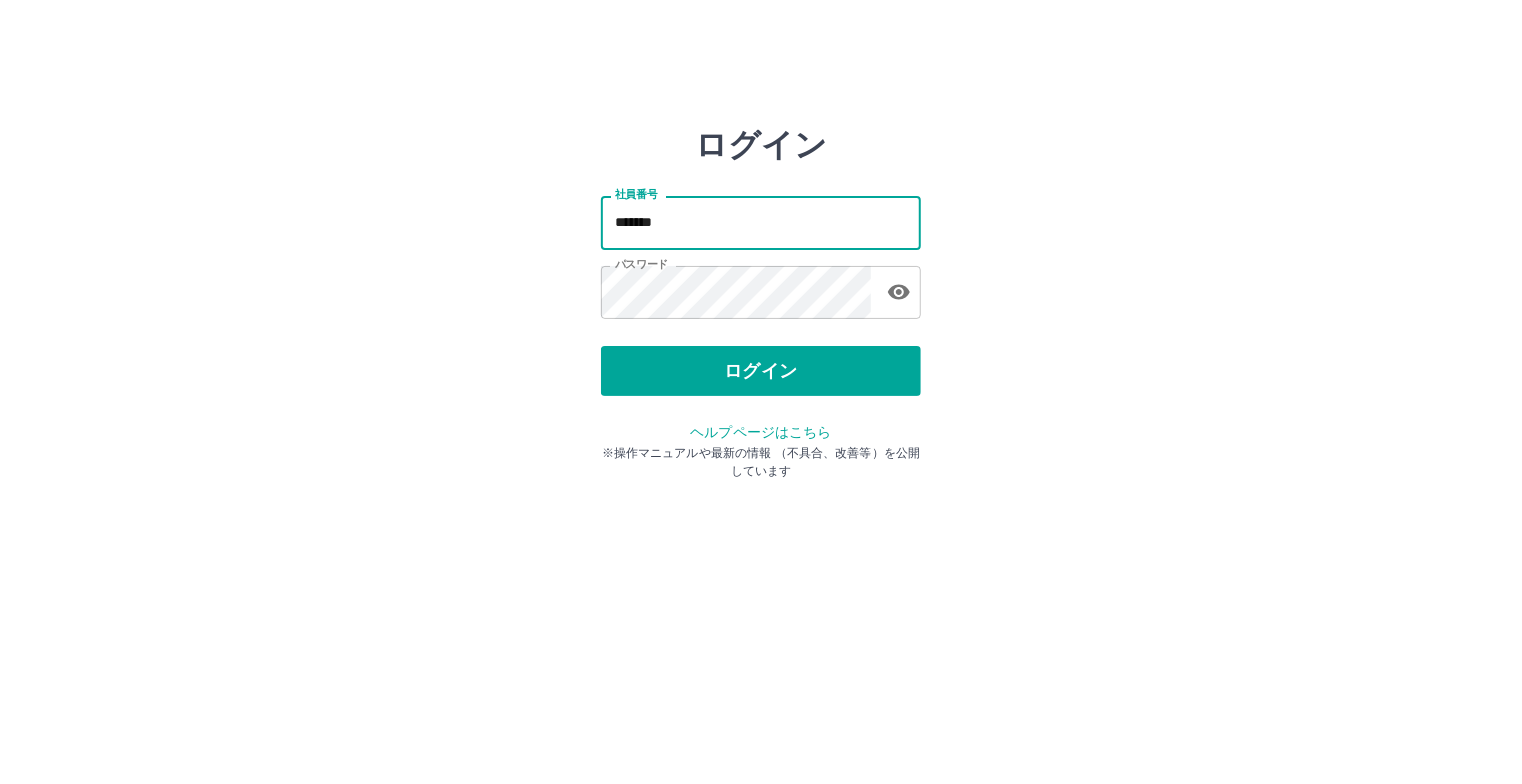 click on "*******" at bounding box center [761, 222] 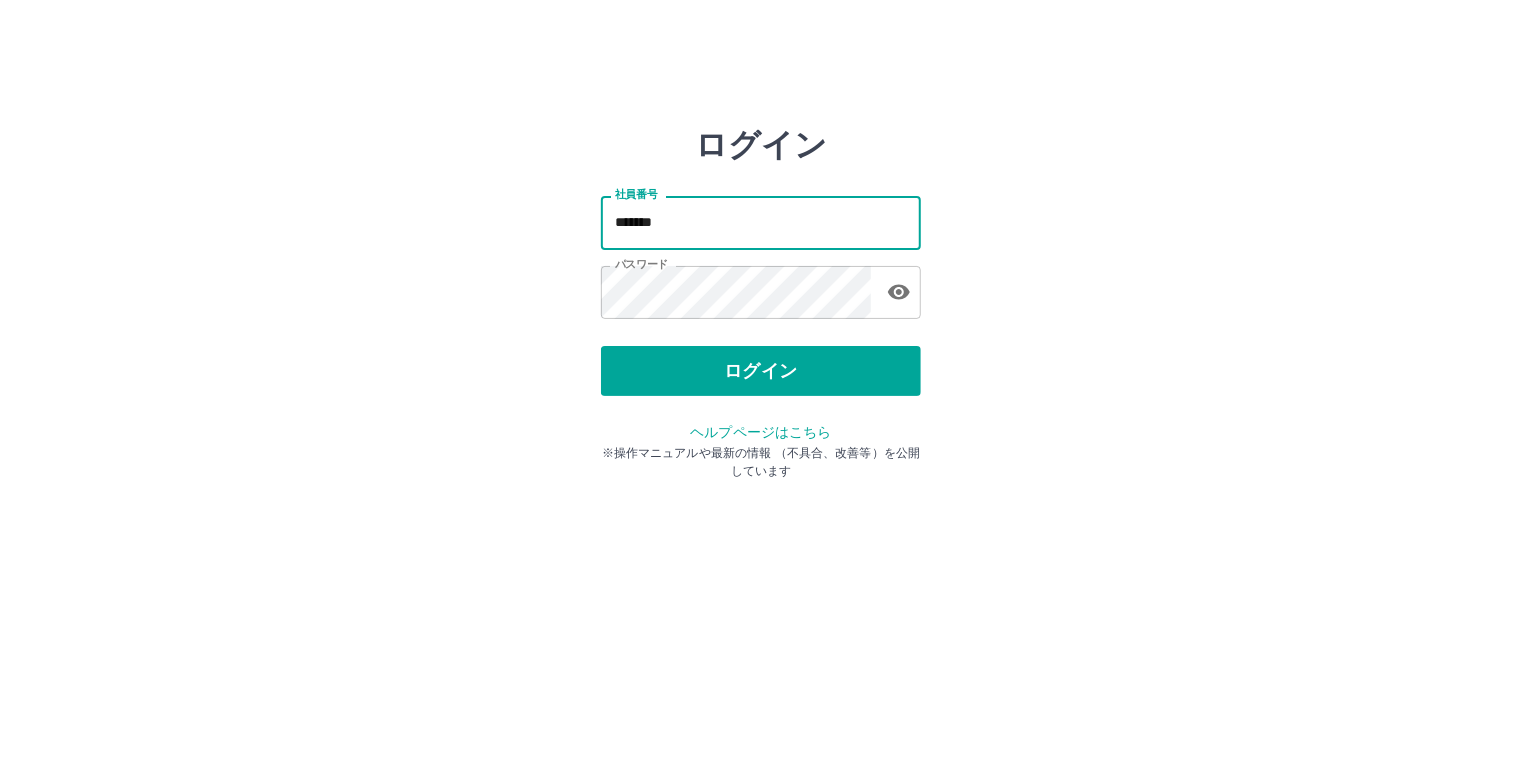 type on "*******" 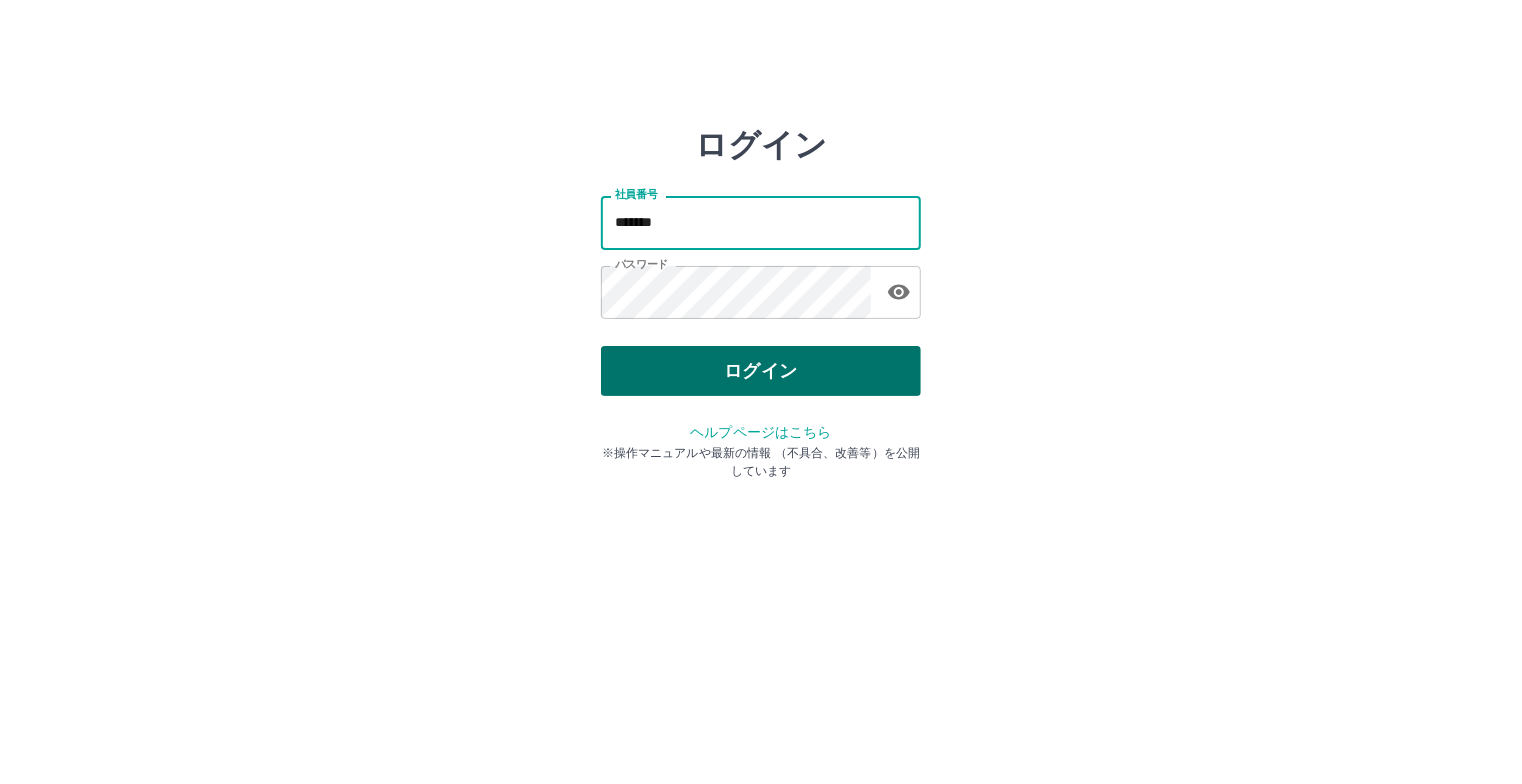 click on "ログイン" at bounding box center [761, 371] 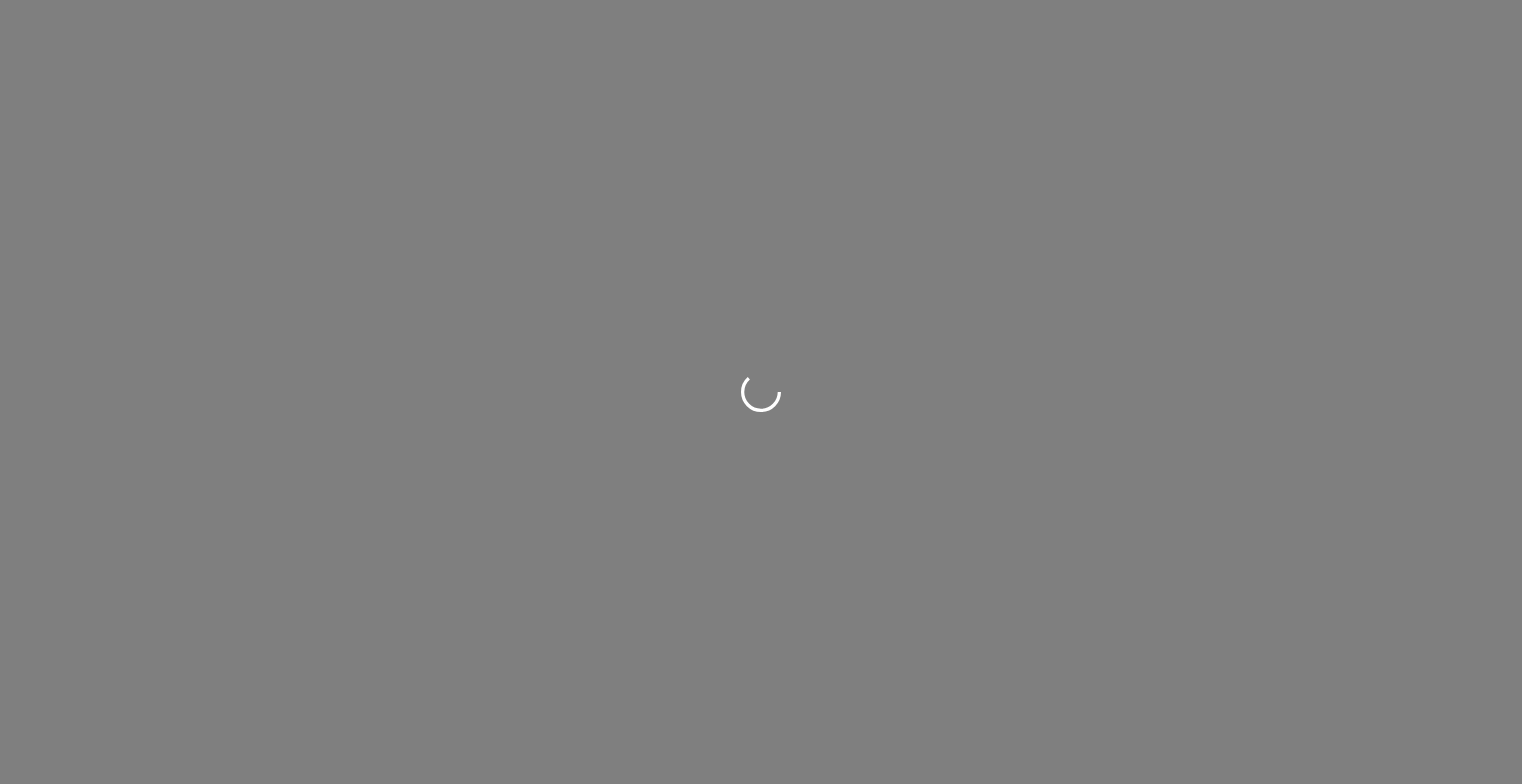 scroll, scrollTop: 0, scrollLeft: 0, axis: both 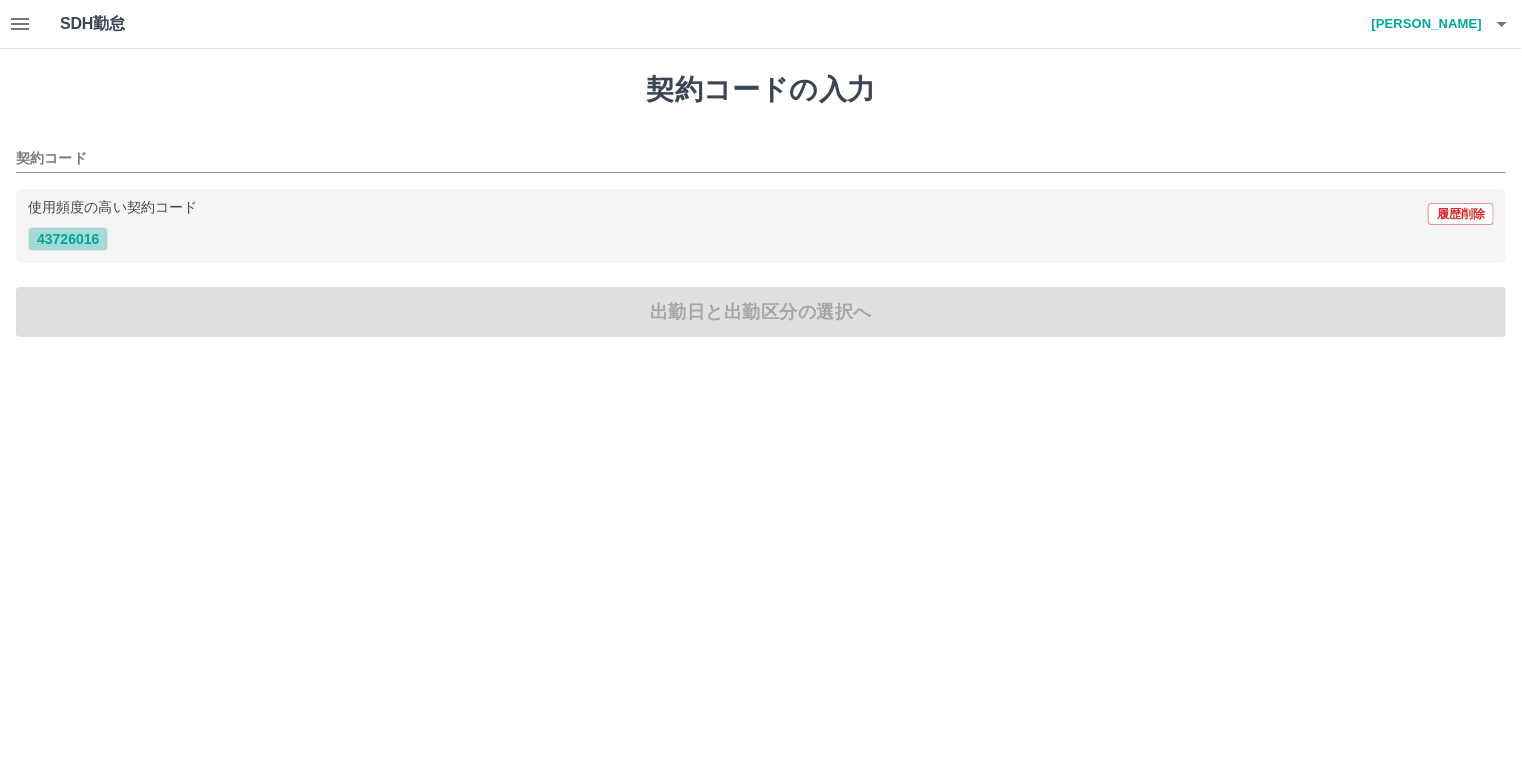 click on "43726016" at bounding box center [68, 239] 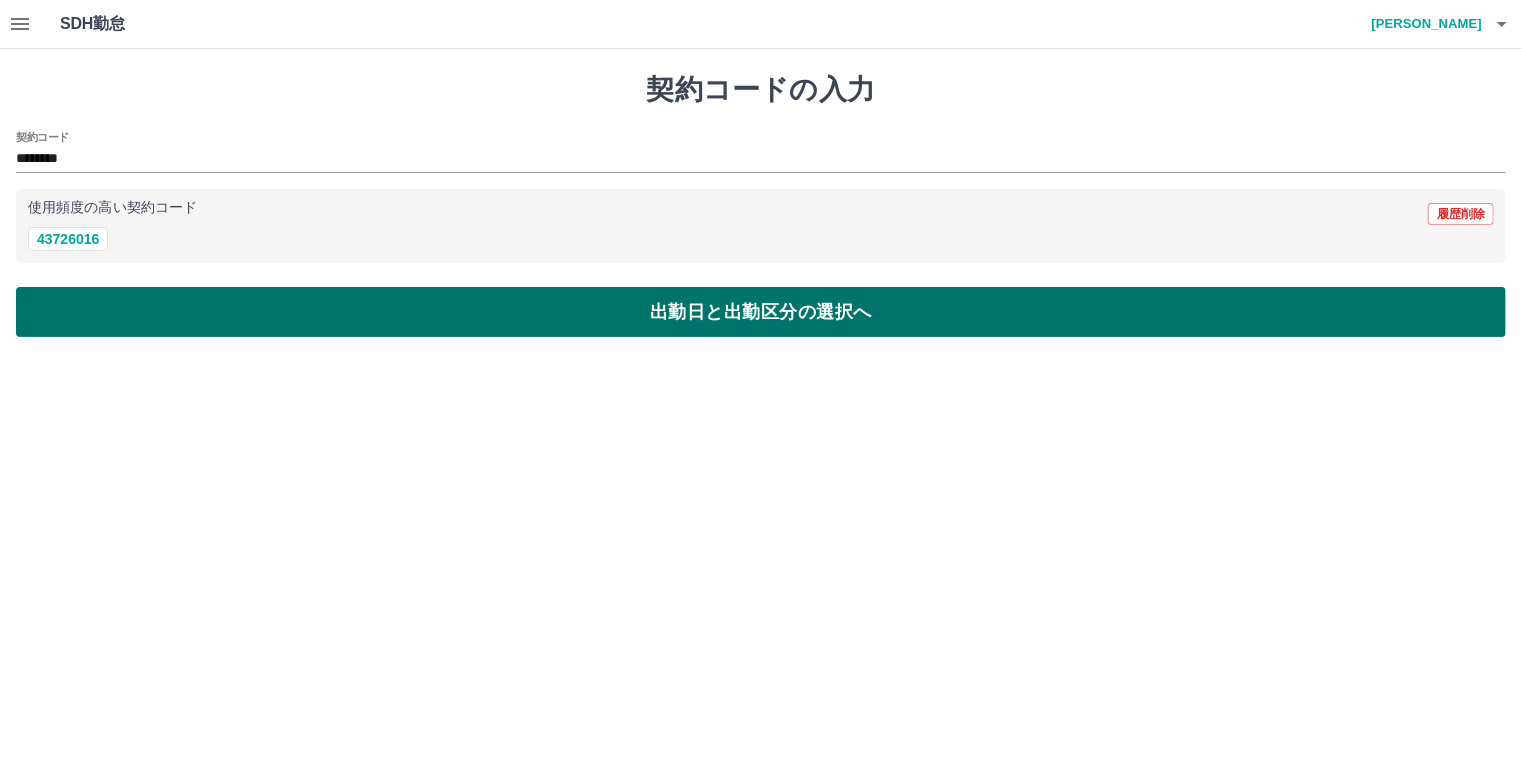 click on "出勤日と出勤区分の選択へ" at bounding box center (761, 312) 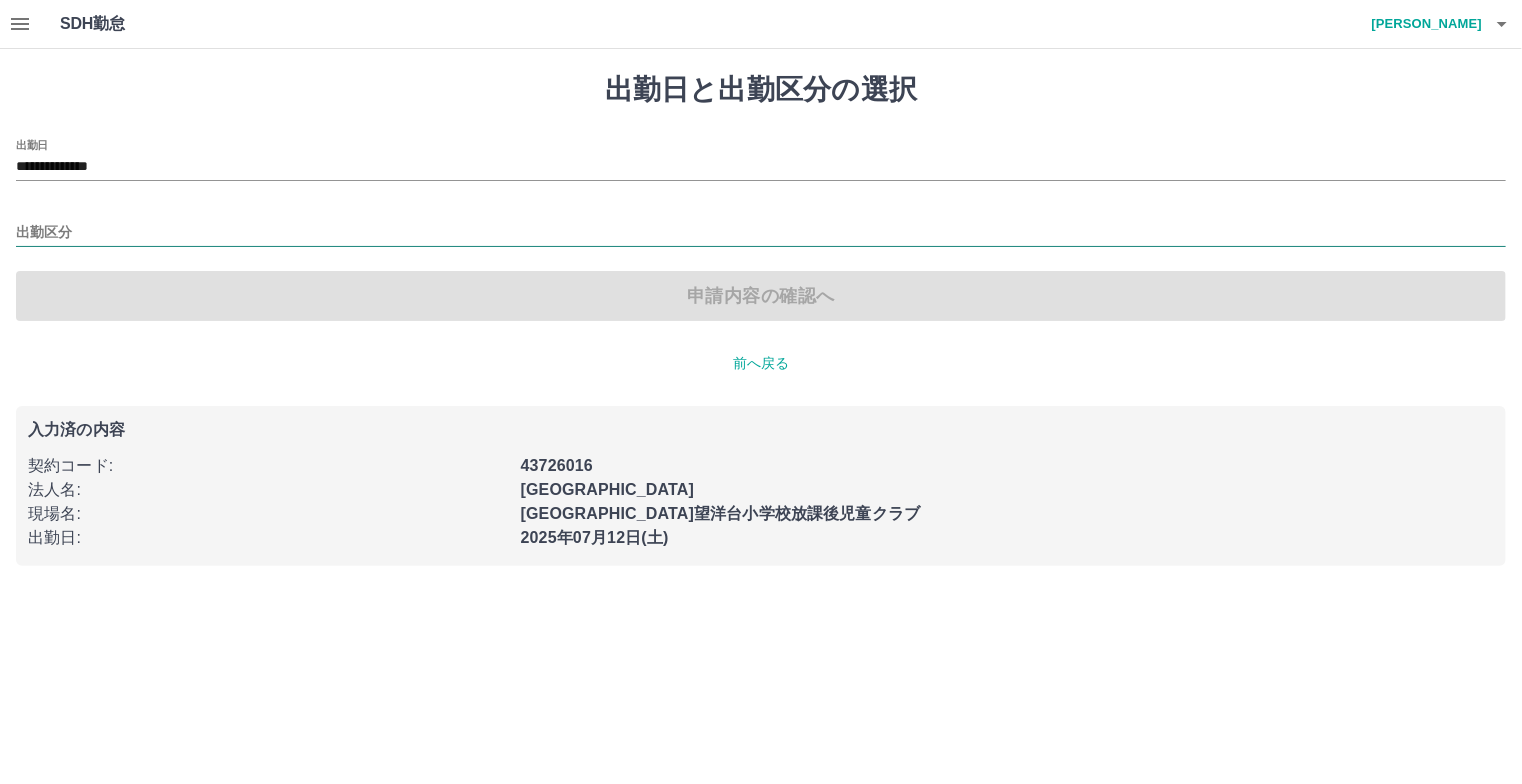 click on "出勤区分" at bounding box center [761, 233] 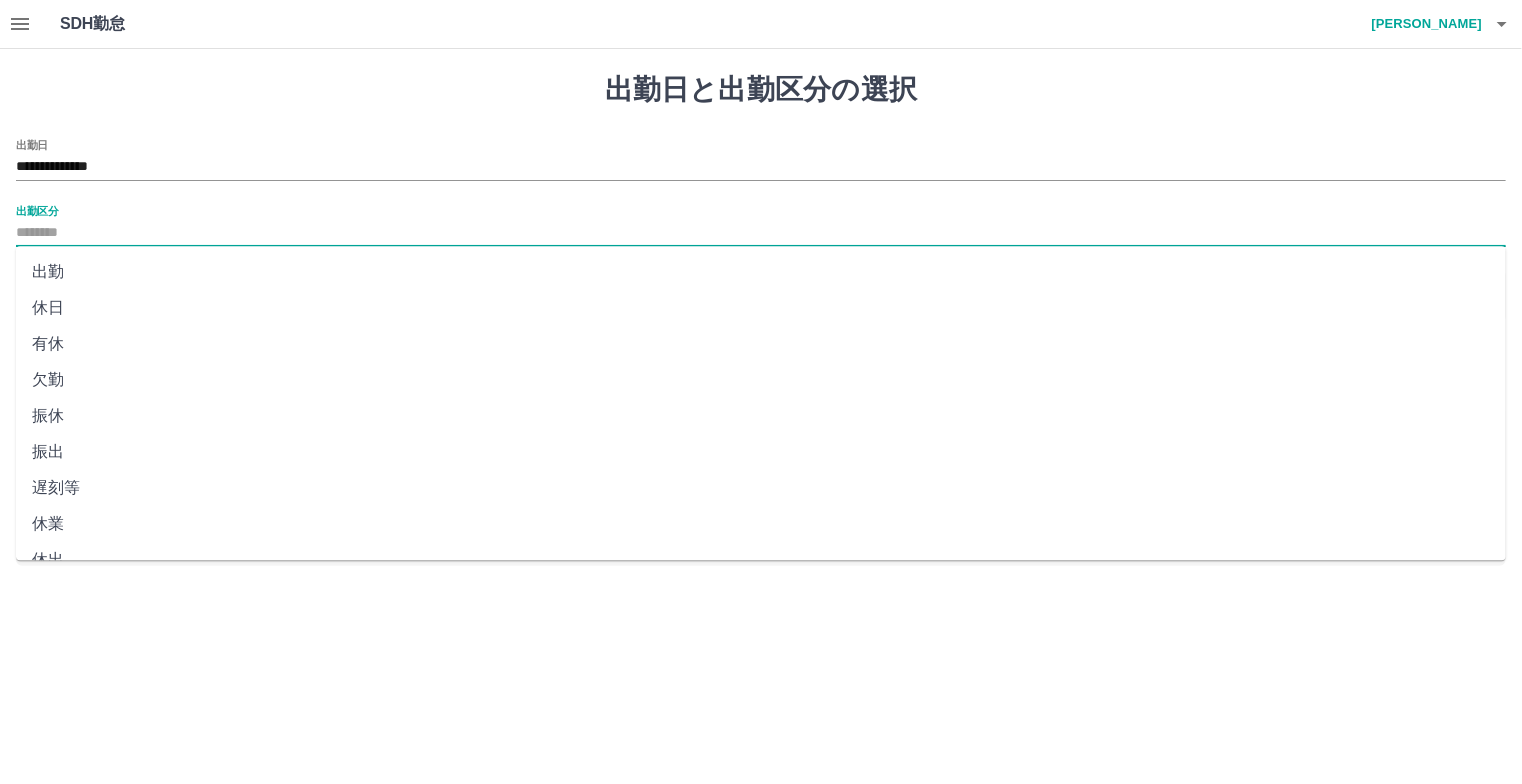 click on "出勤" at bounding box center (761, 272) 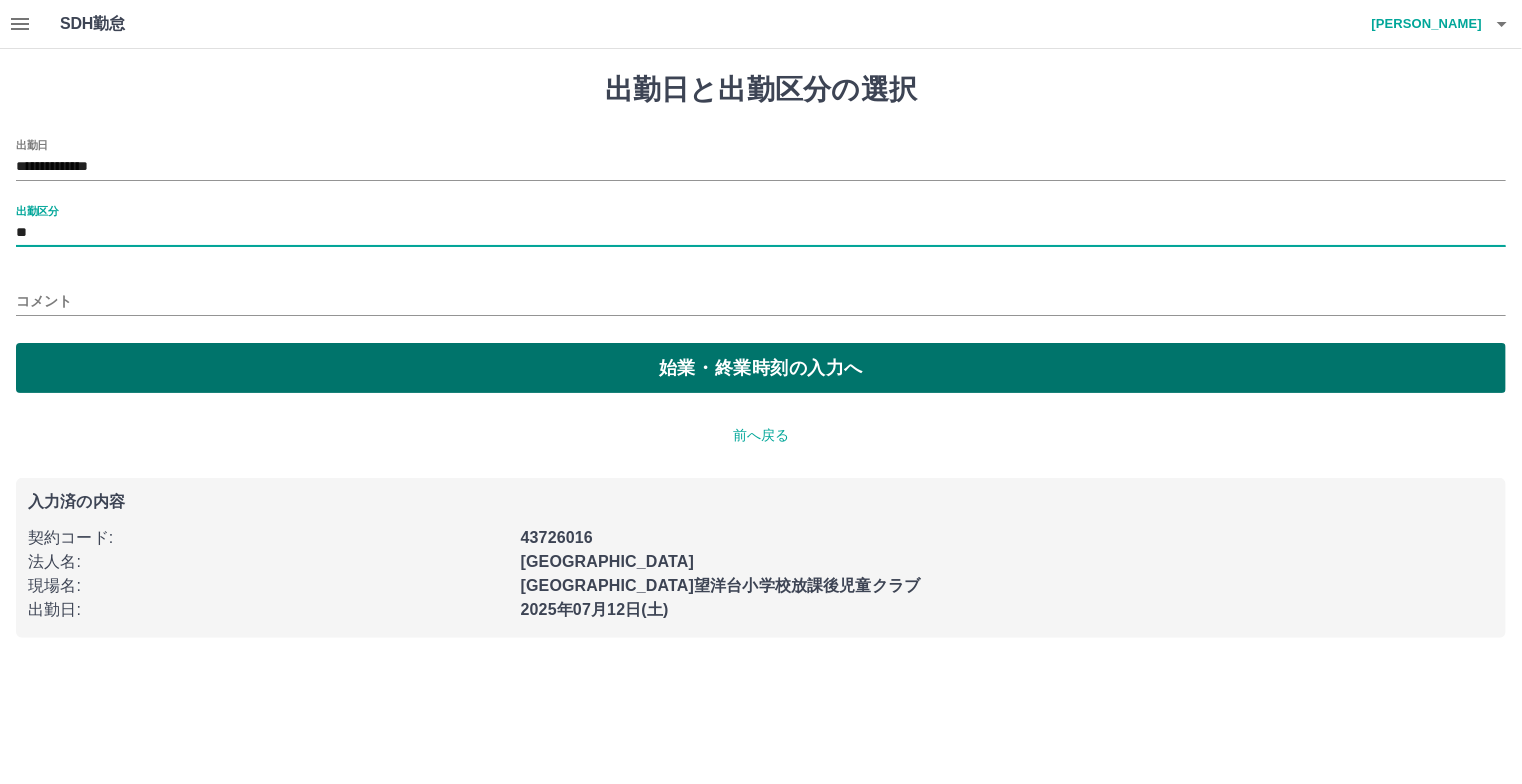 click on "始業・終業時刻の入力へ" at bounding box center (761, 368) 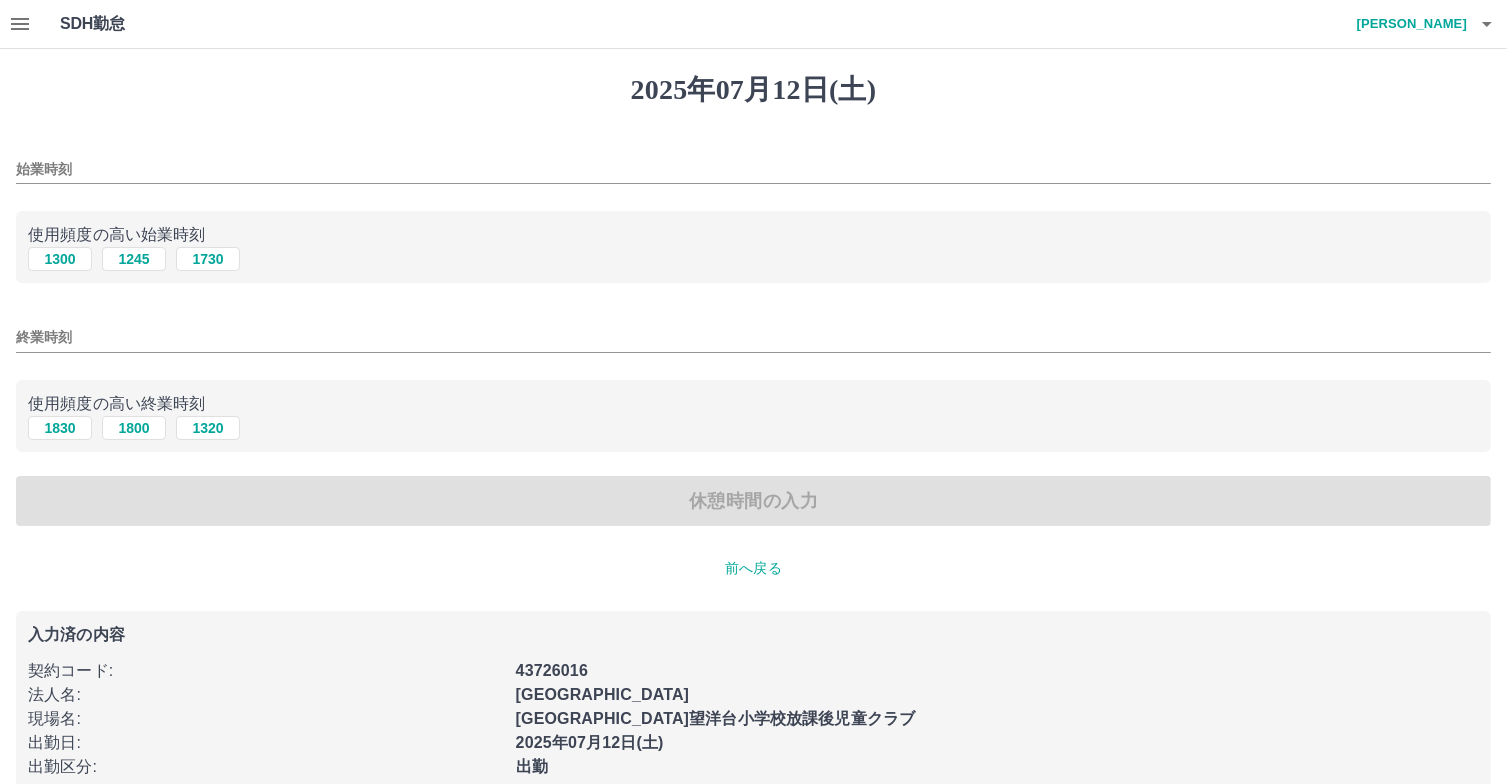 click on "始業時刻" at bounding box center [753, 169] 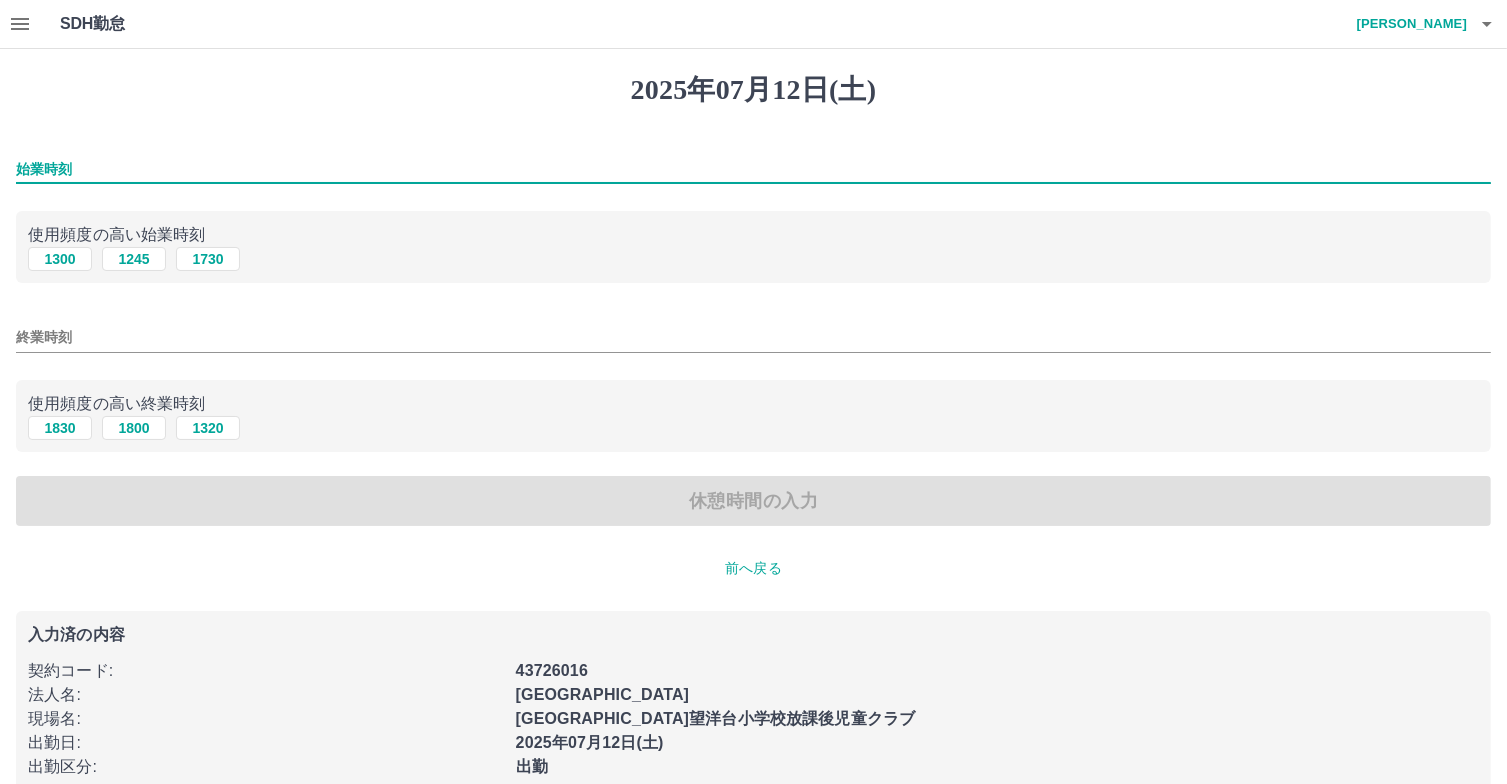 type on "****" 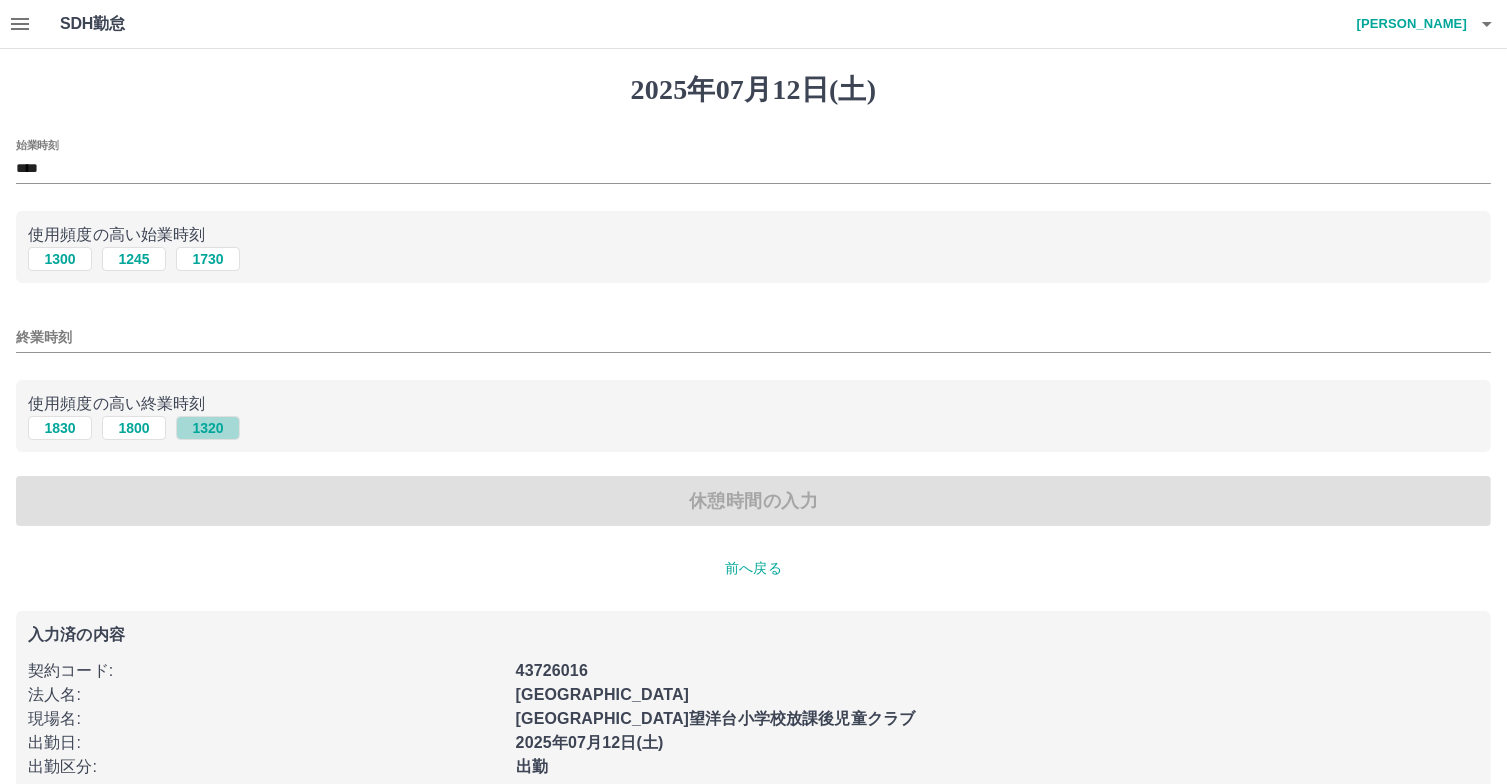 click on "1320" at bounding box center [208, 428] 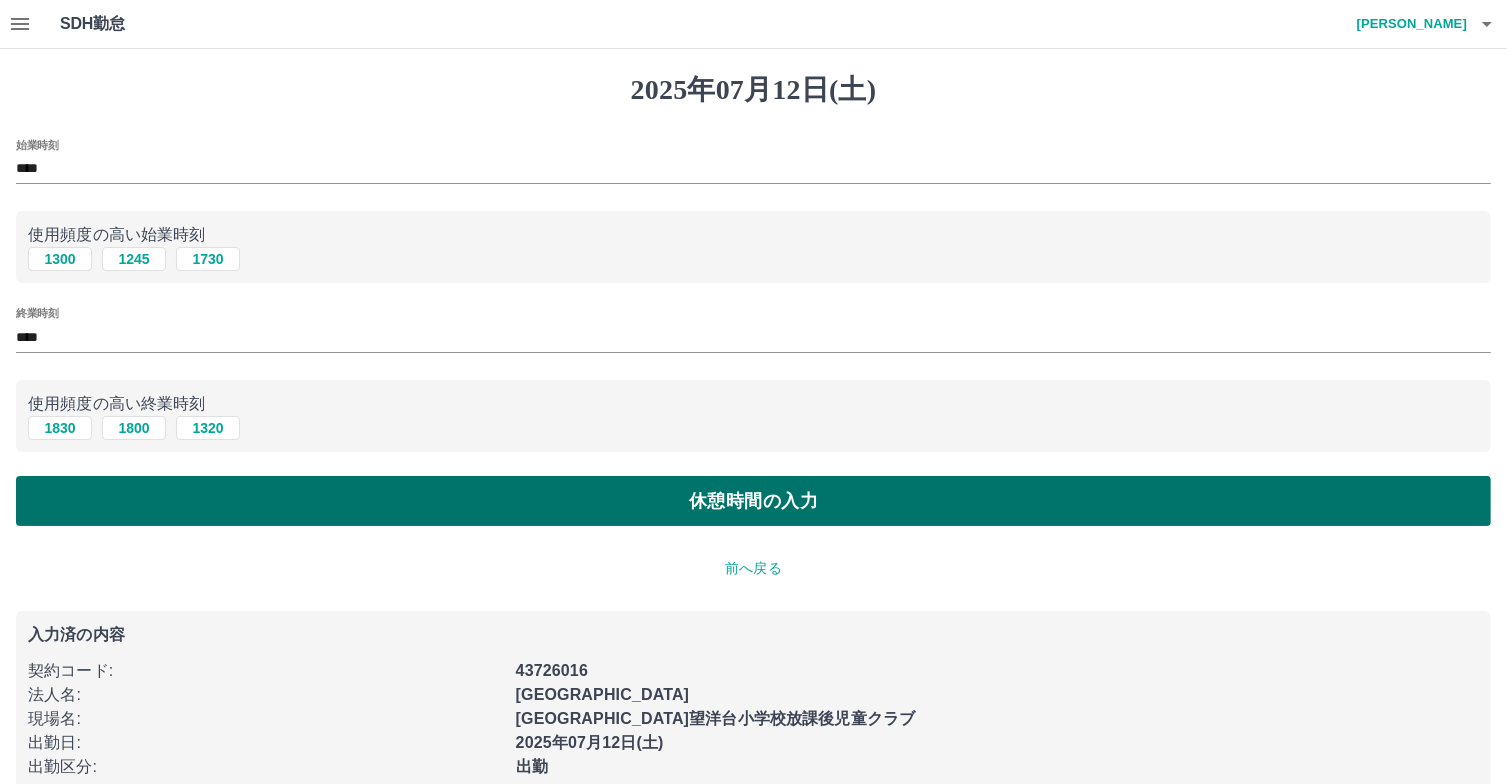 click on "休憩時間の入力" at bounding box center [753, 501] 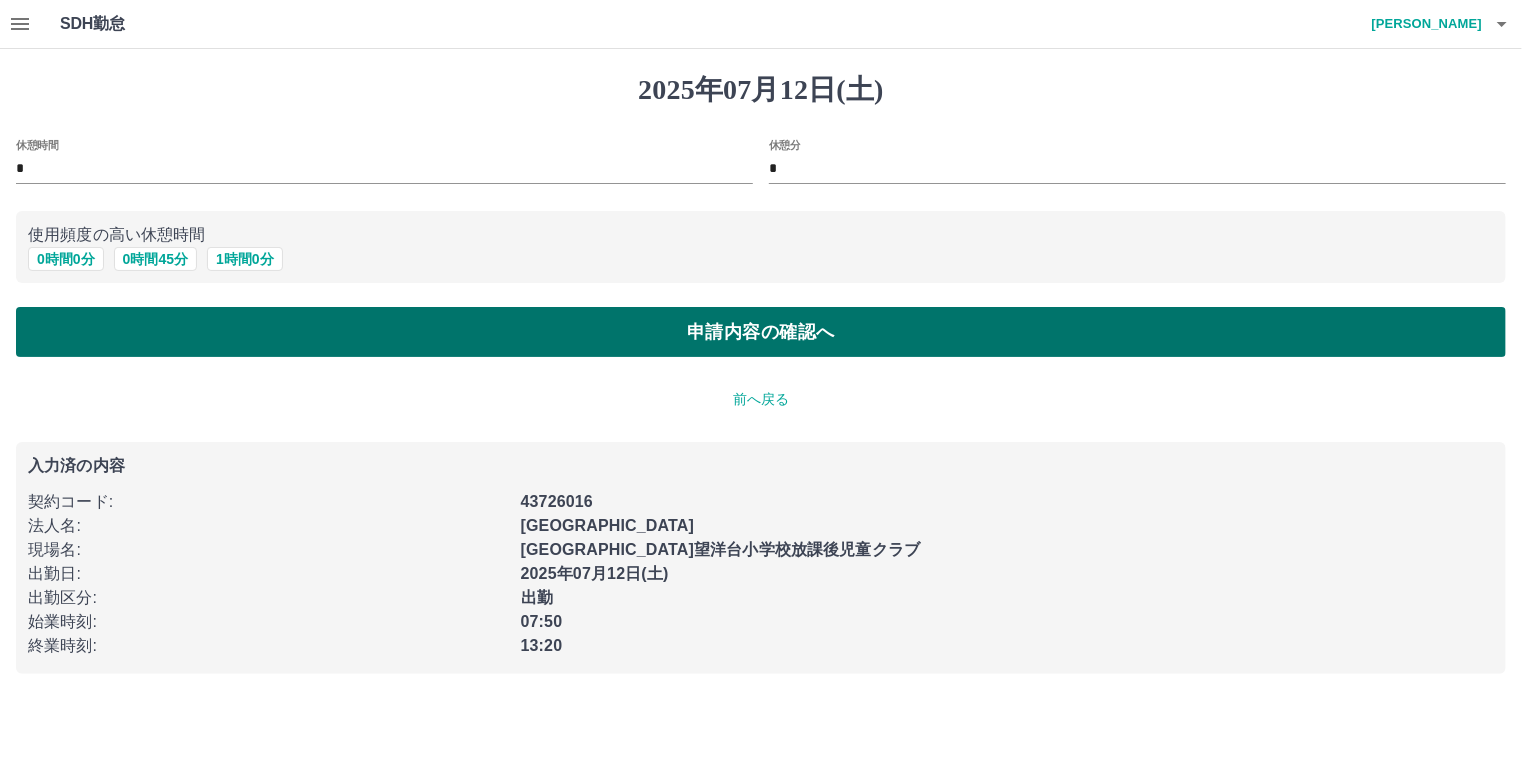 click on "申請内容の確認へ" at bounding box center (761, 332) 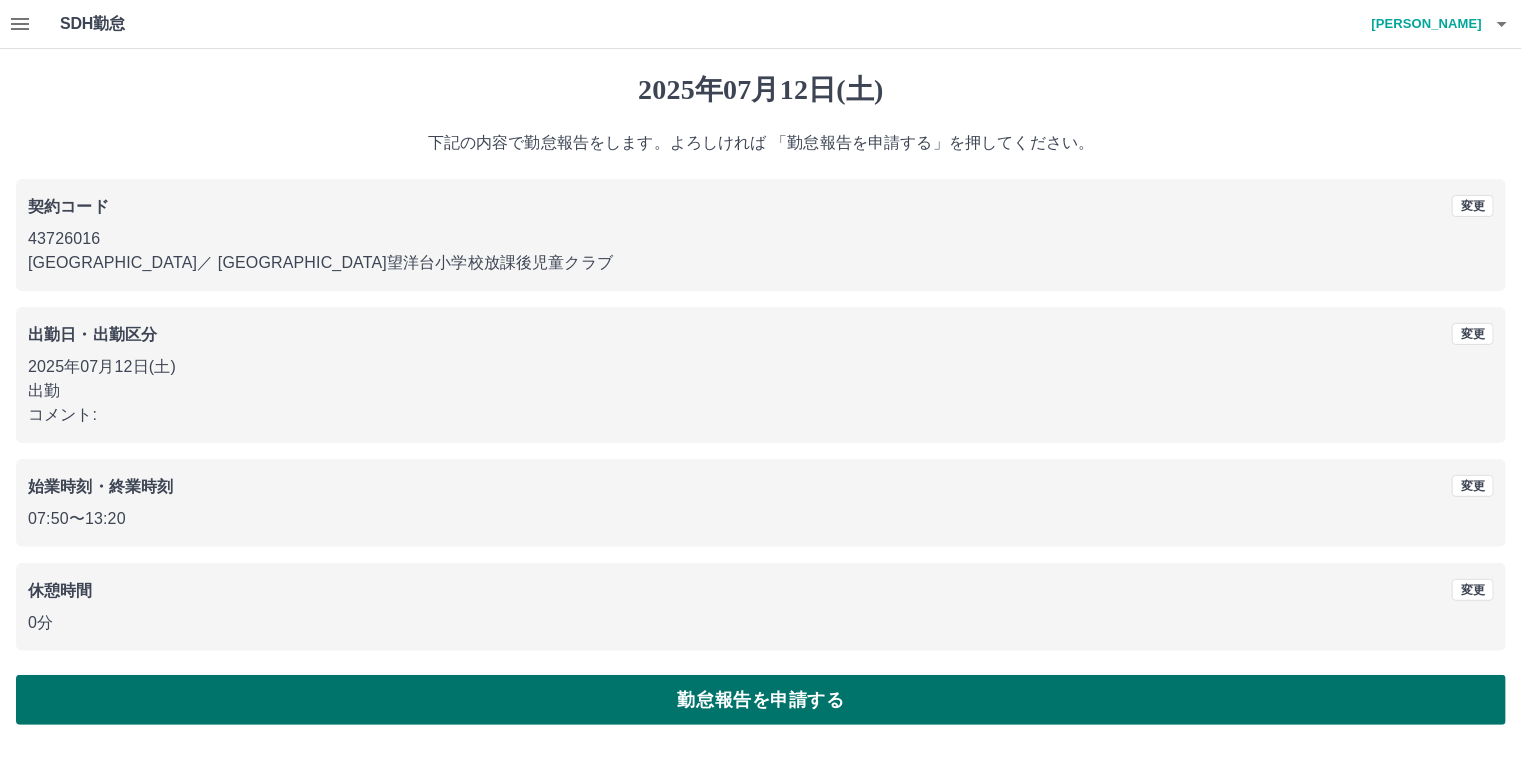 click on "勤怠報告を申請する" at bounding box center [761, 700] 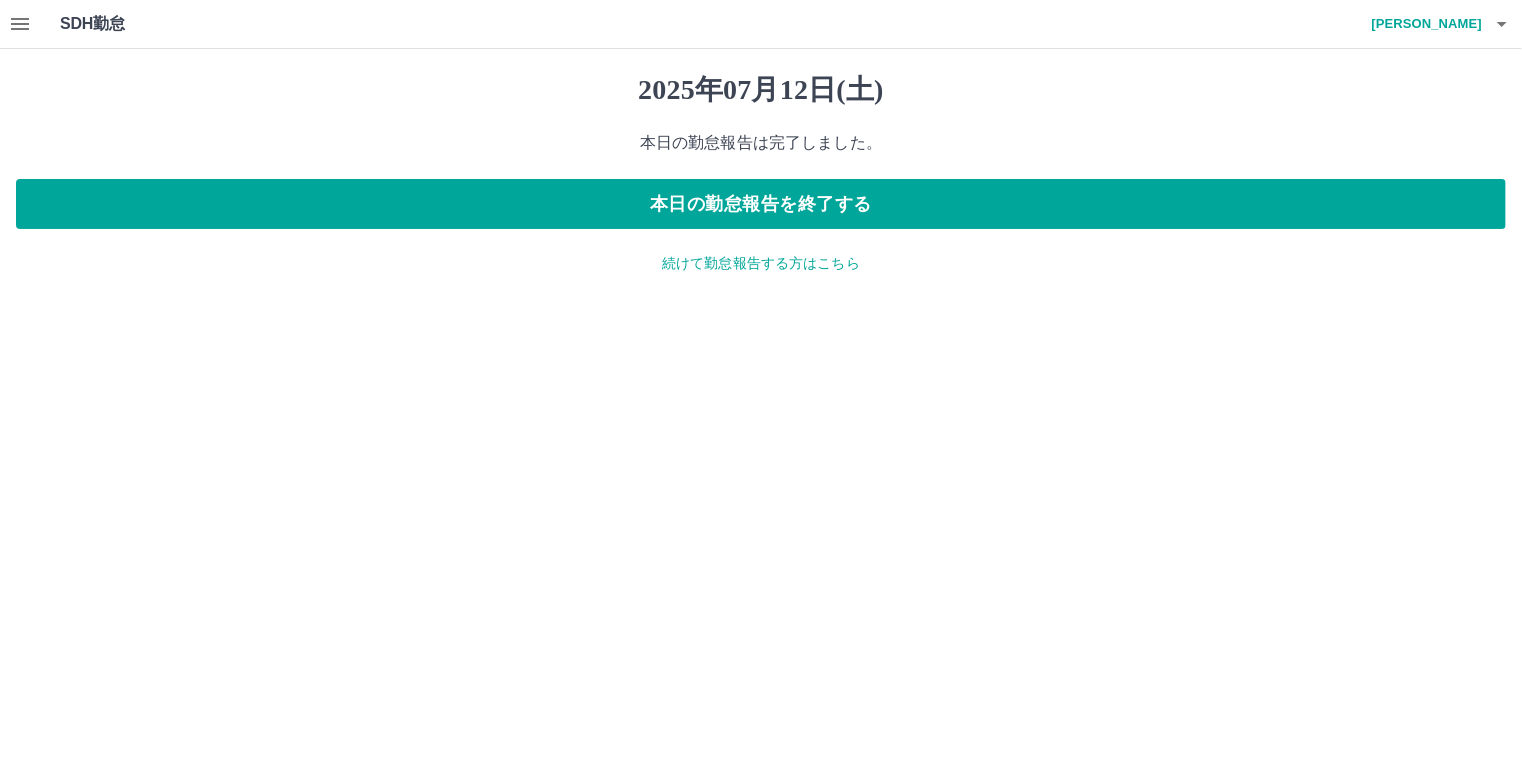 click on "続けて勤怠報告する方はこちら" at bounding box center [761, 263] 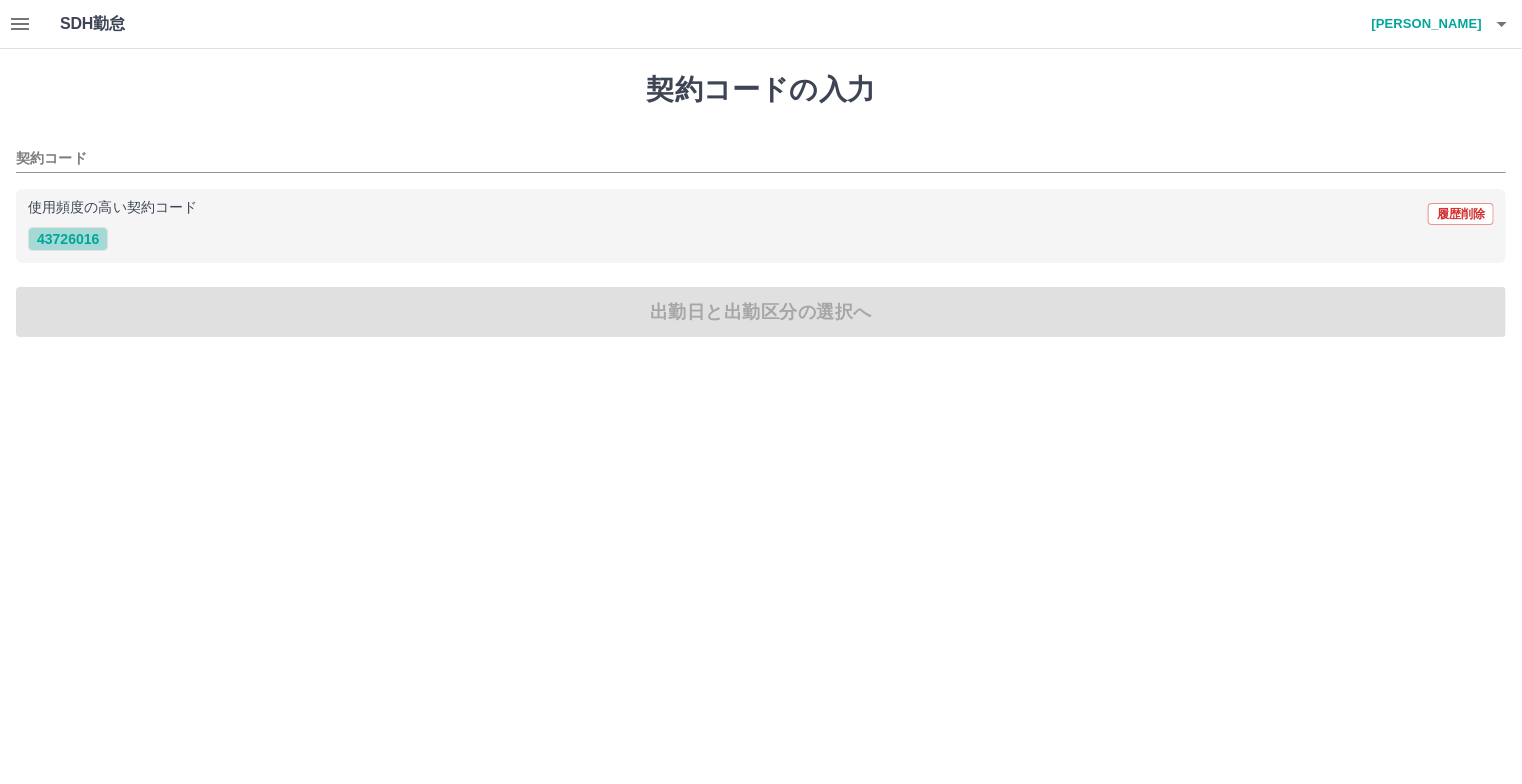 click on "43726016" at bounding box center (68, 239) 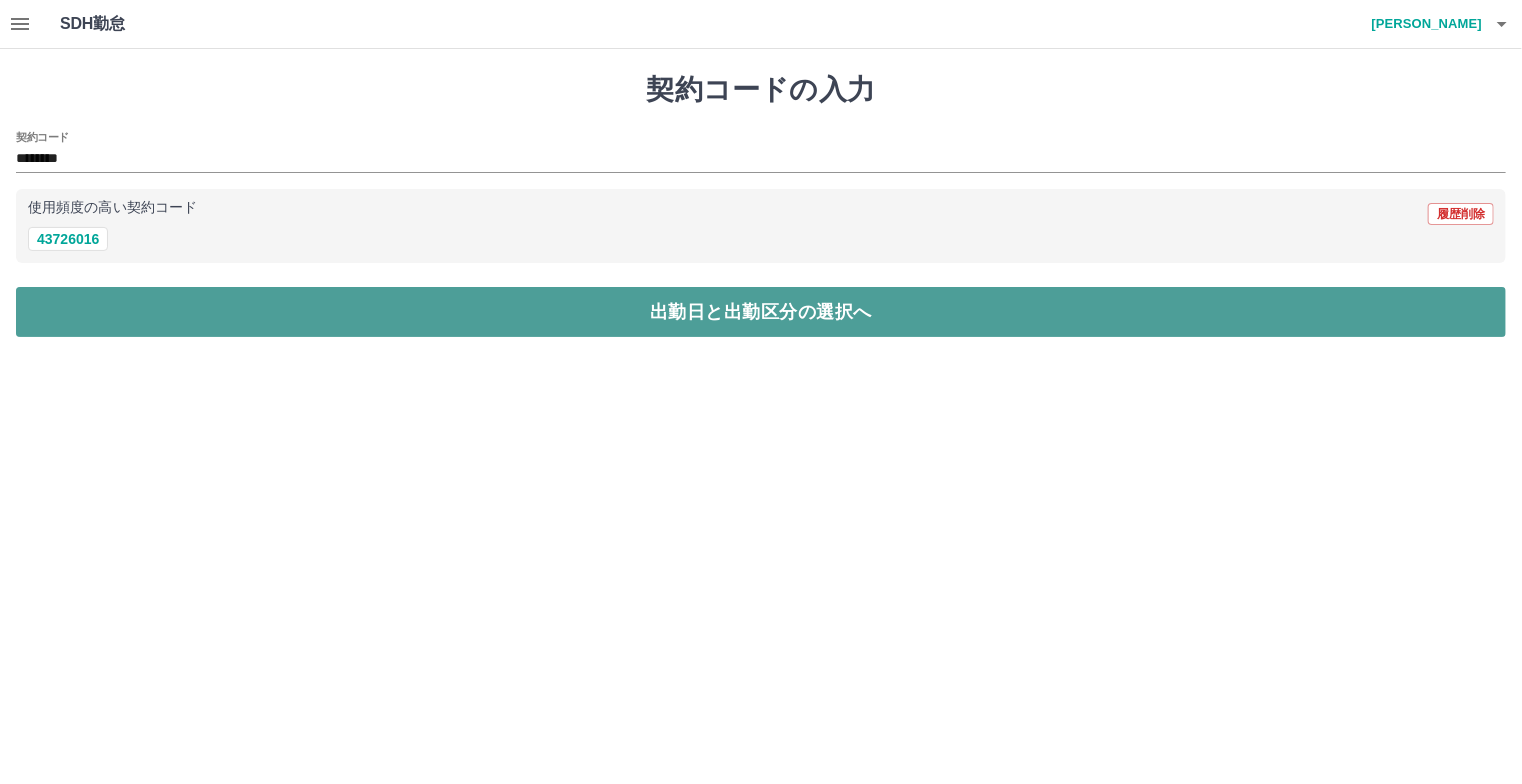 click on "出勤日と出勤区分の選択へ" at bounding box center (761, 312) 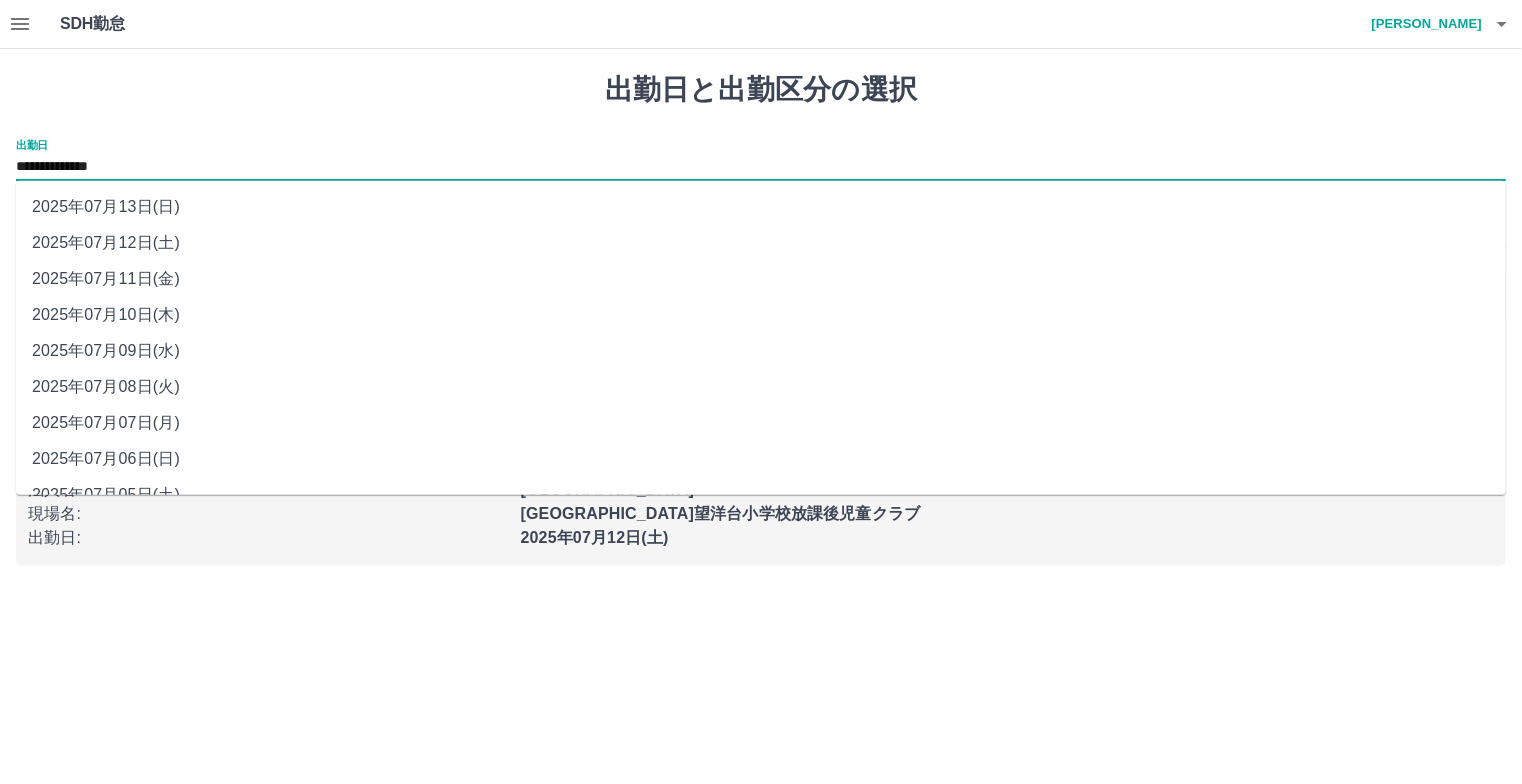 click on "**********" at bounding box center (761, 167) 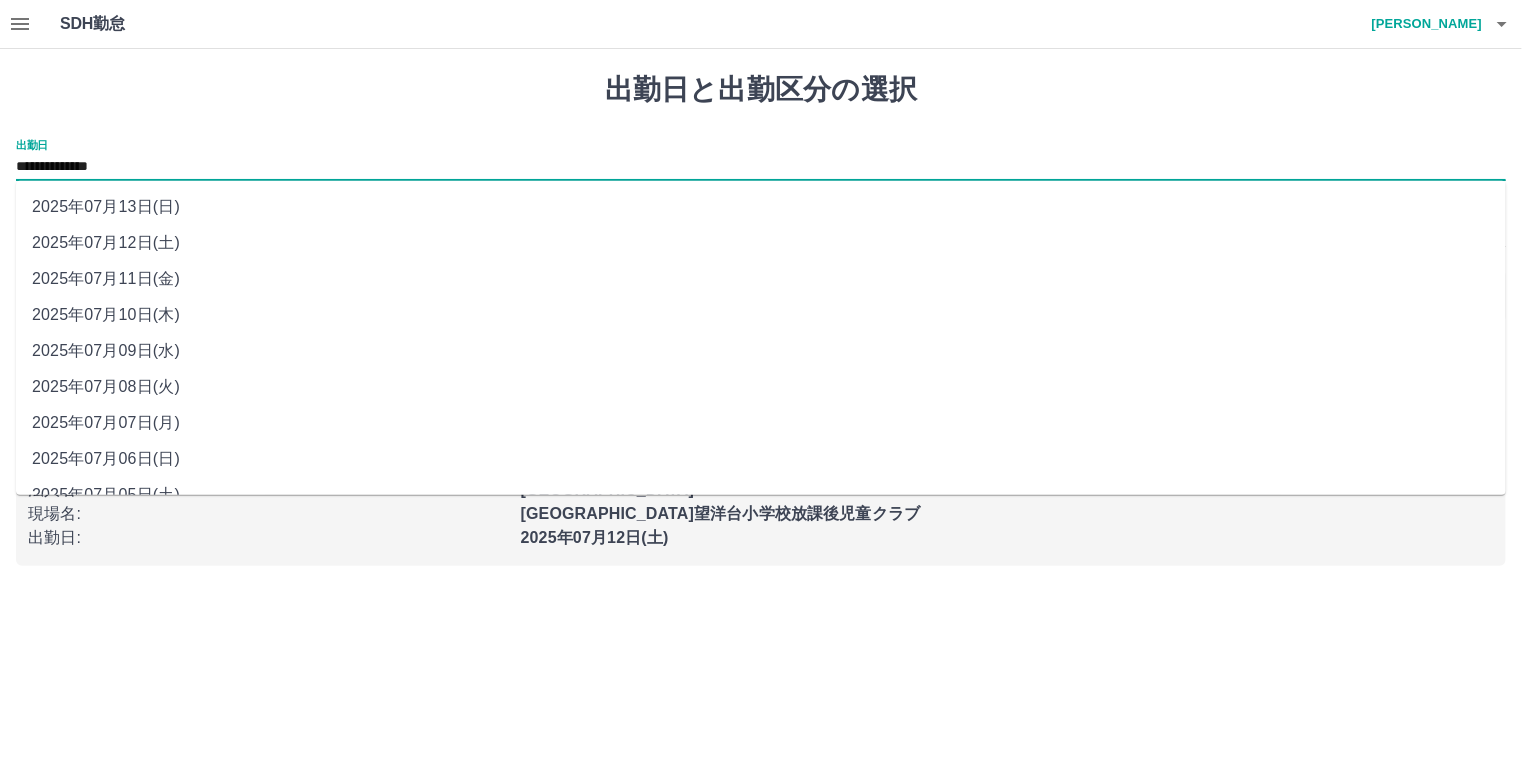 click on "2025年07月13日(日)" at bounding box center [761, 207] 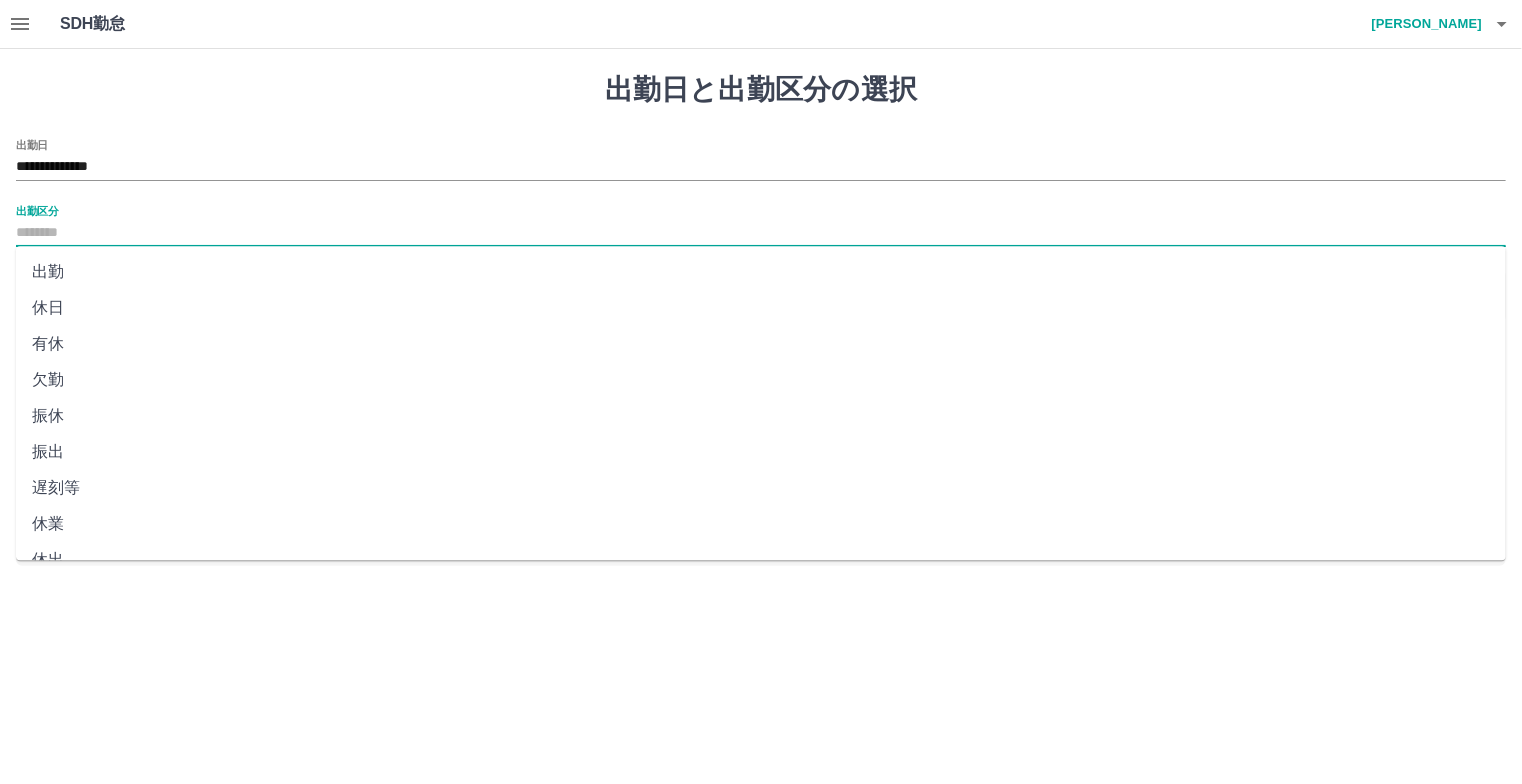 click on "出勤区分" at bounding box center [761, 233] 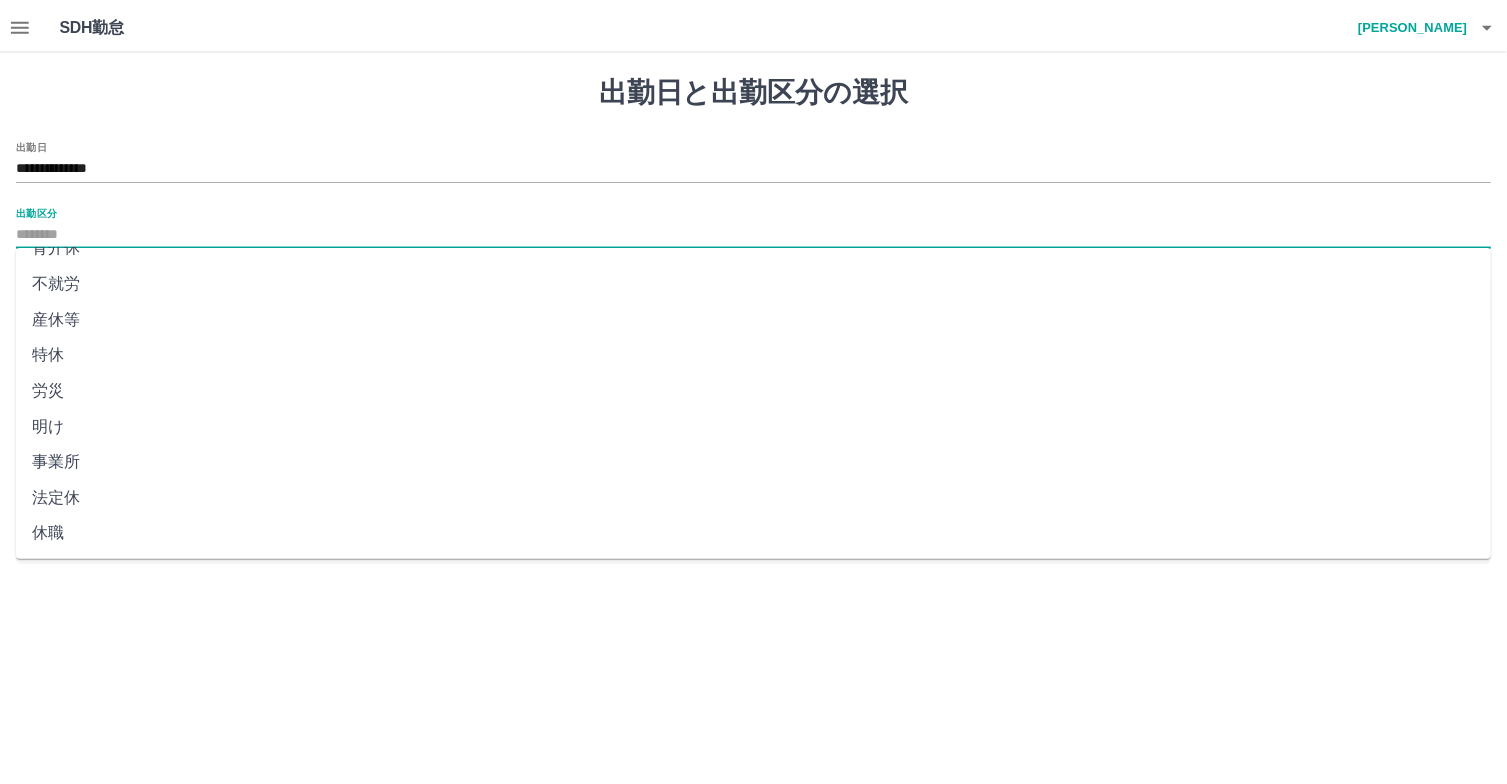 scroll, scrollTop: 350, scrollLeft: 0, axis: vertical 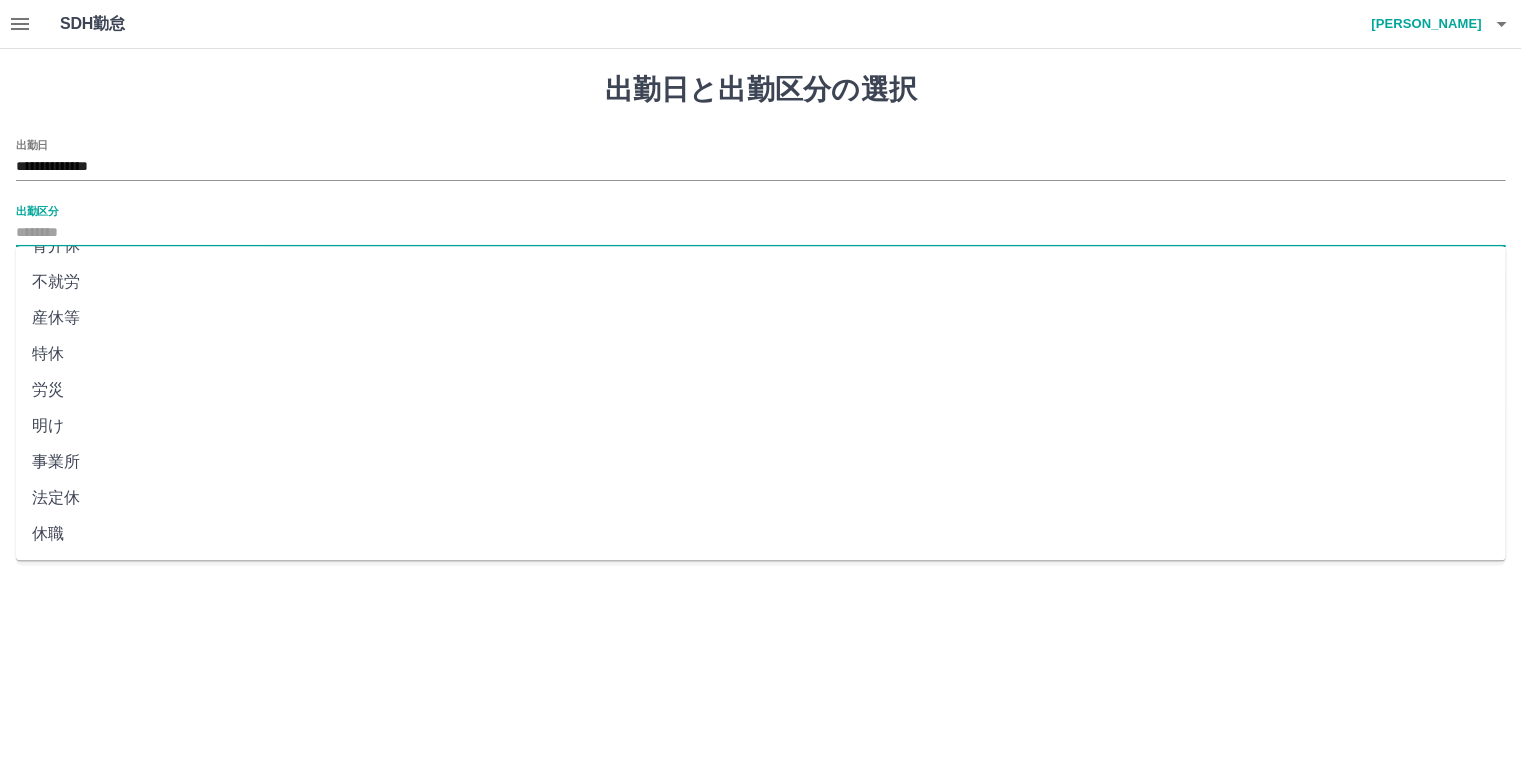 click on "法定休" at bounding box center [761, 498] 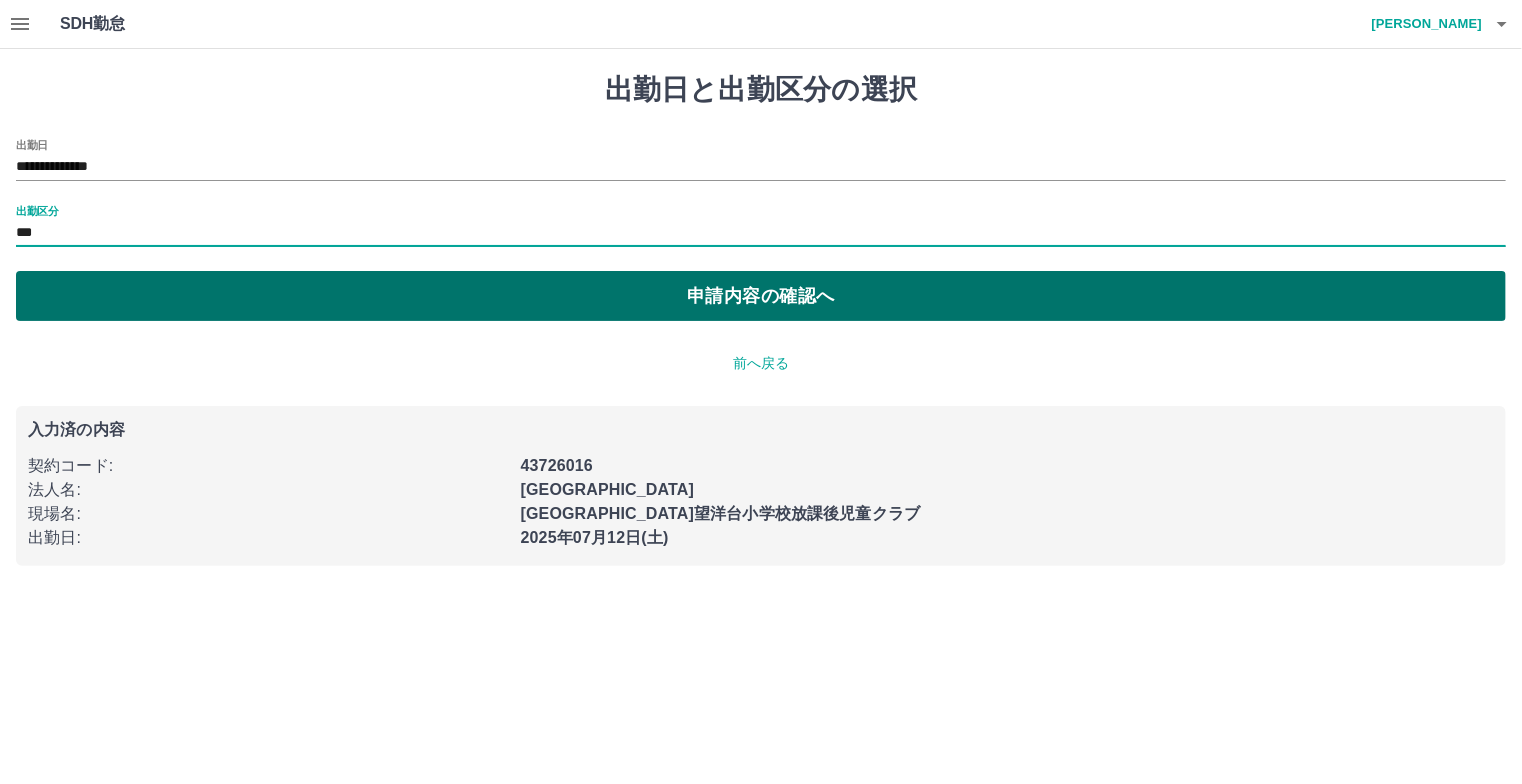 click on "申請内容の確認へ" at bounding box center (761, 296) 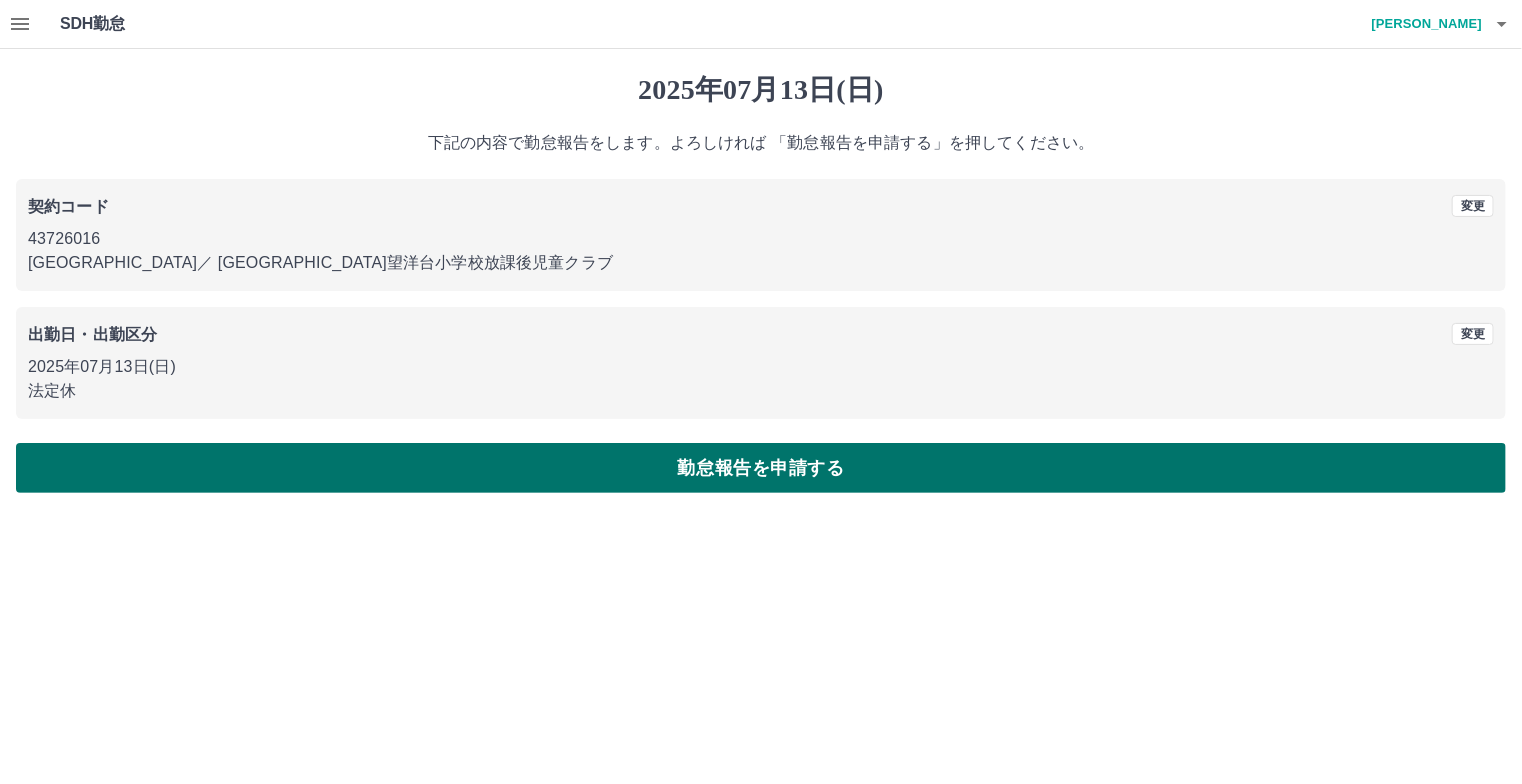 click on "勤怠報告を申請する" at bounding box center [761, 468] 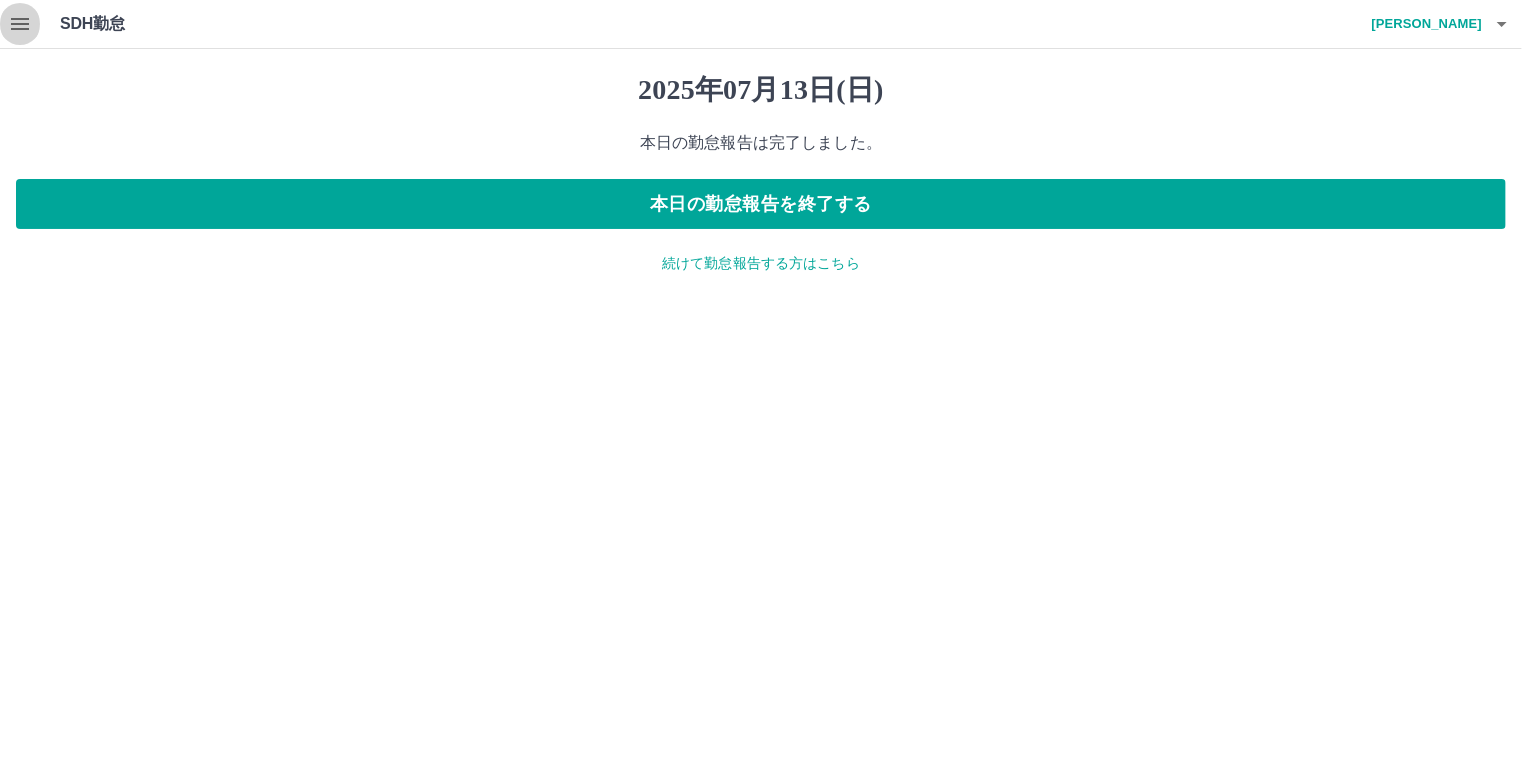 click 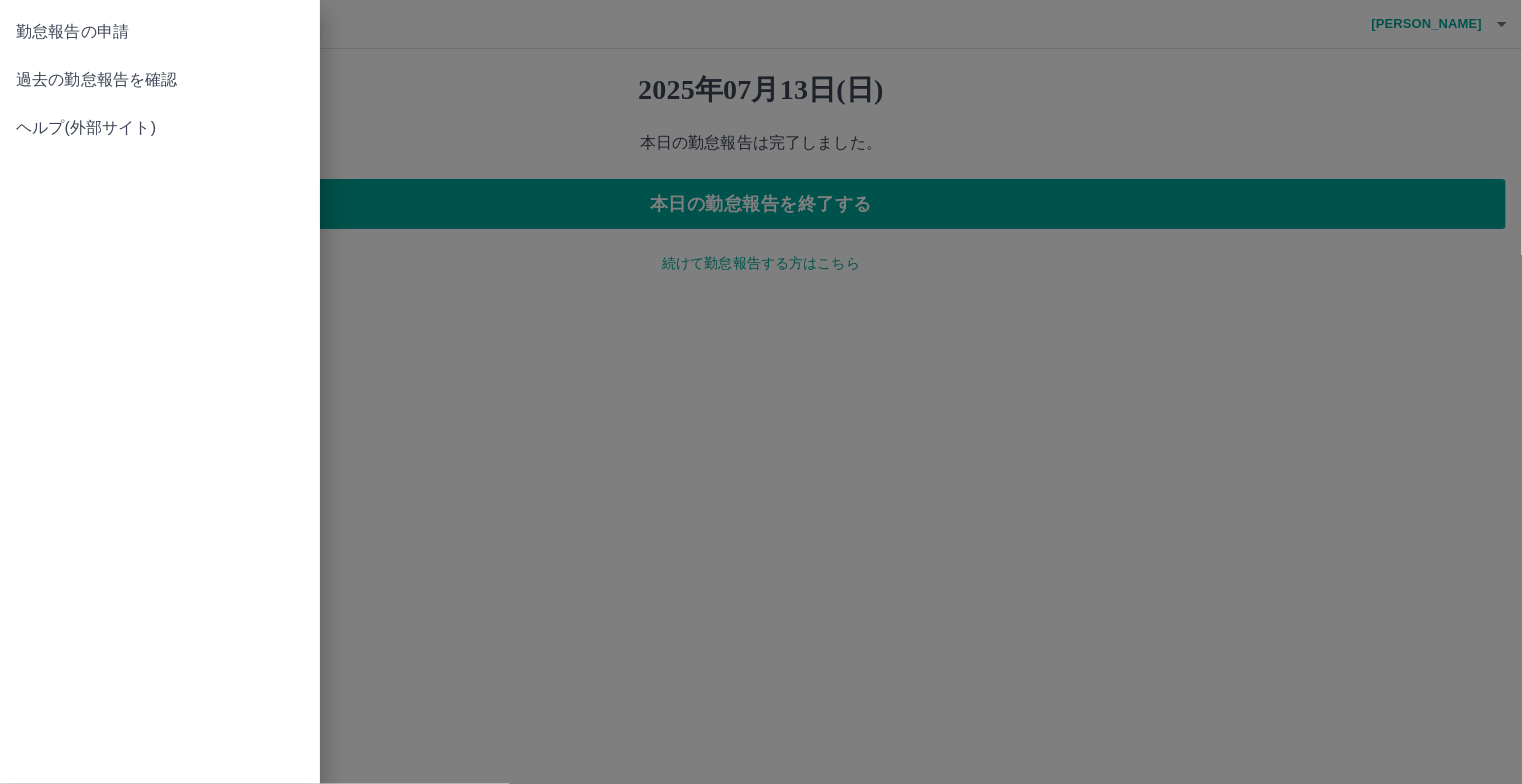click on "過去の勤怠報告を確認" at bounding box center [160, 80] 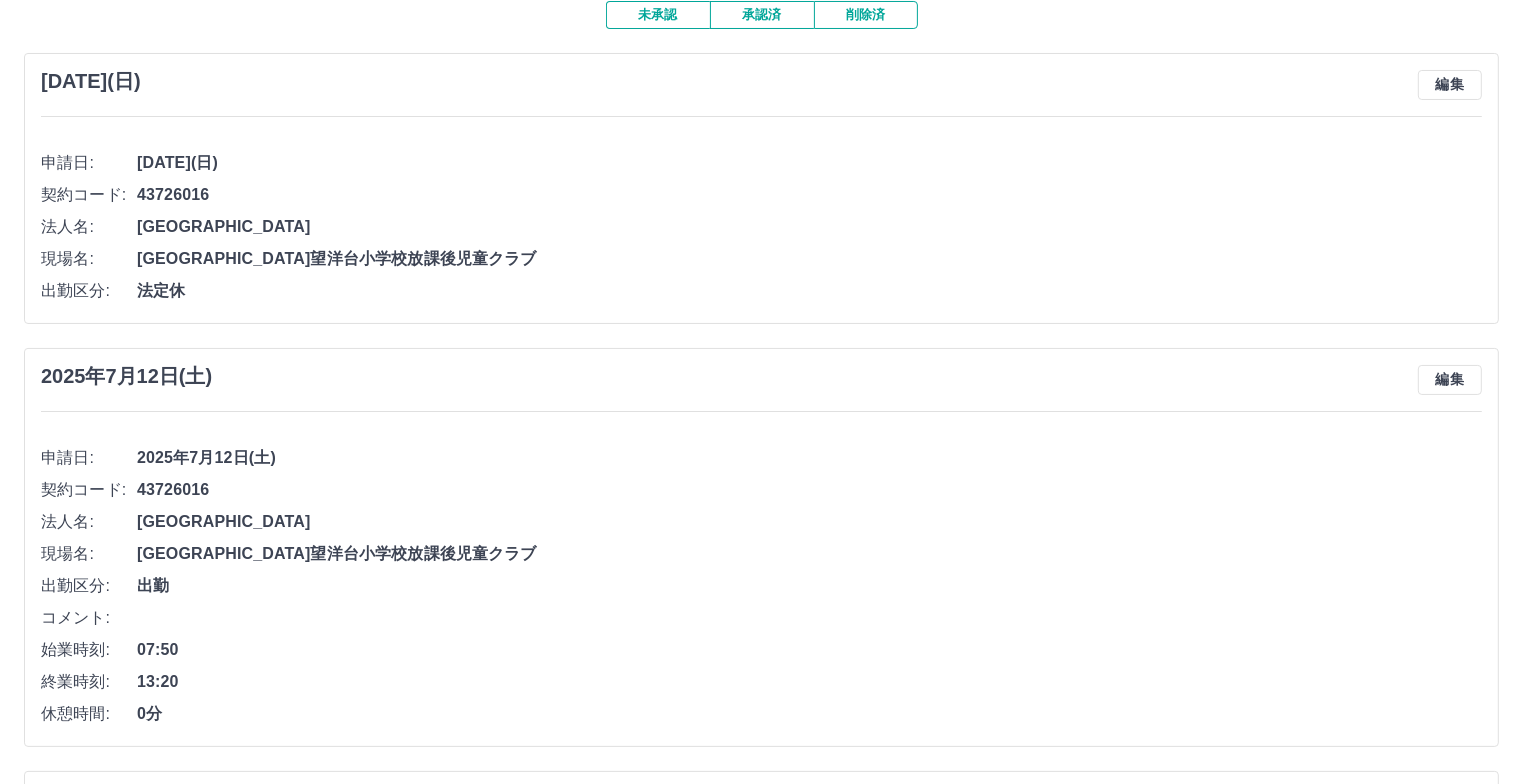 scroll, scrollTop: 0, scrollLeft: 0, axis: both 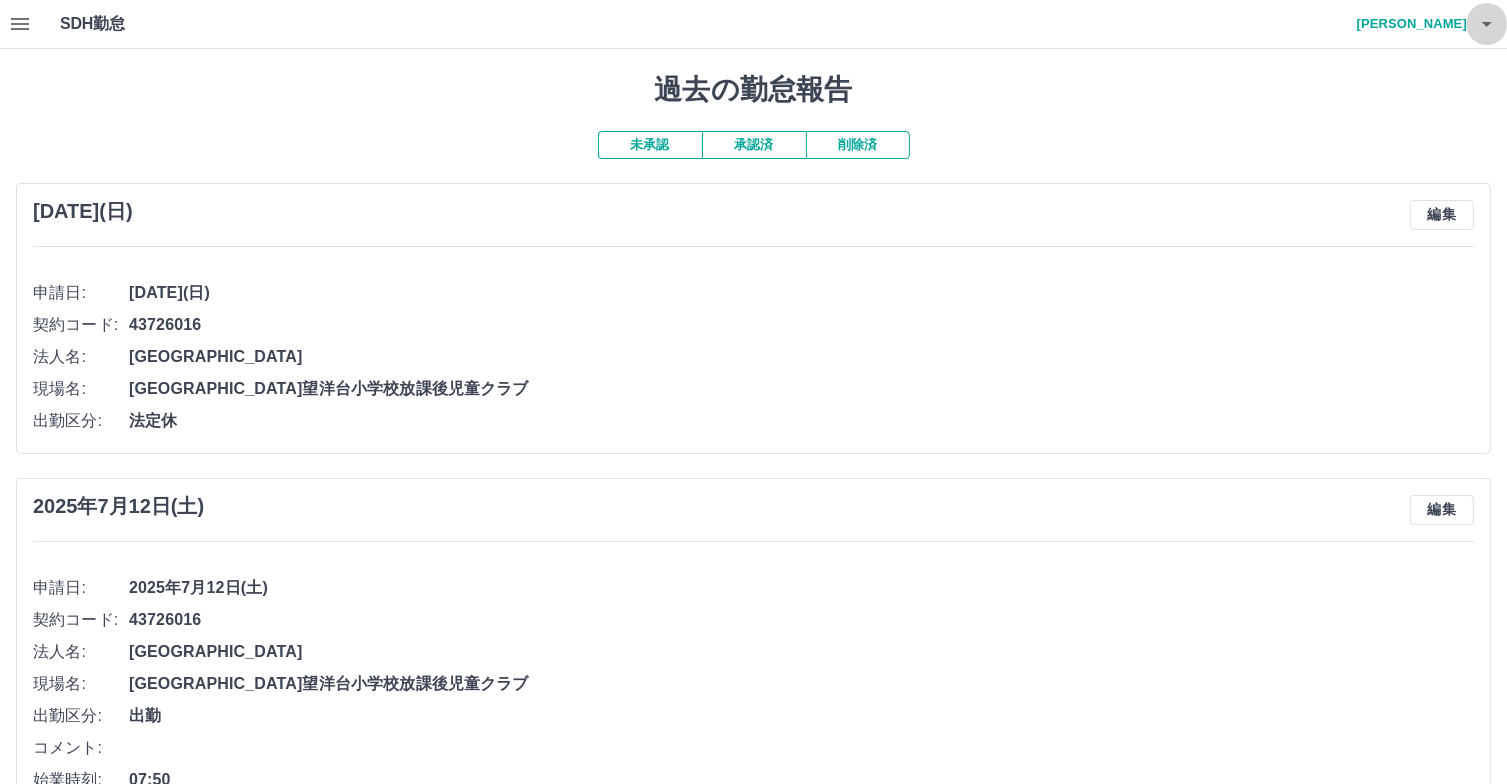 click 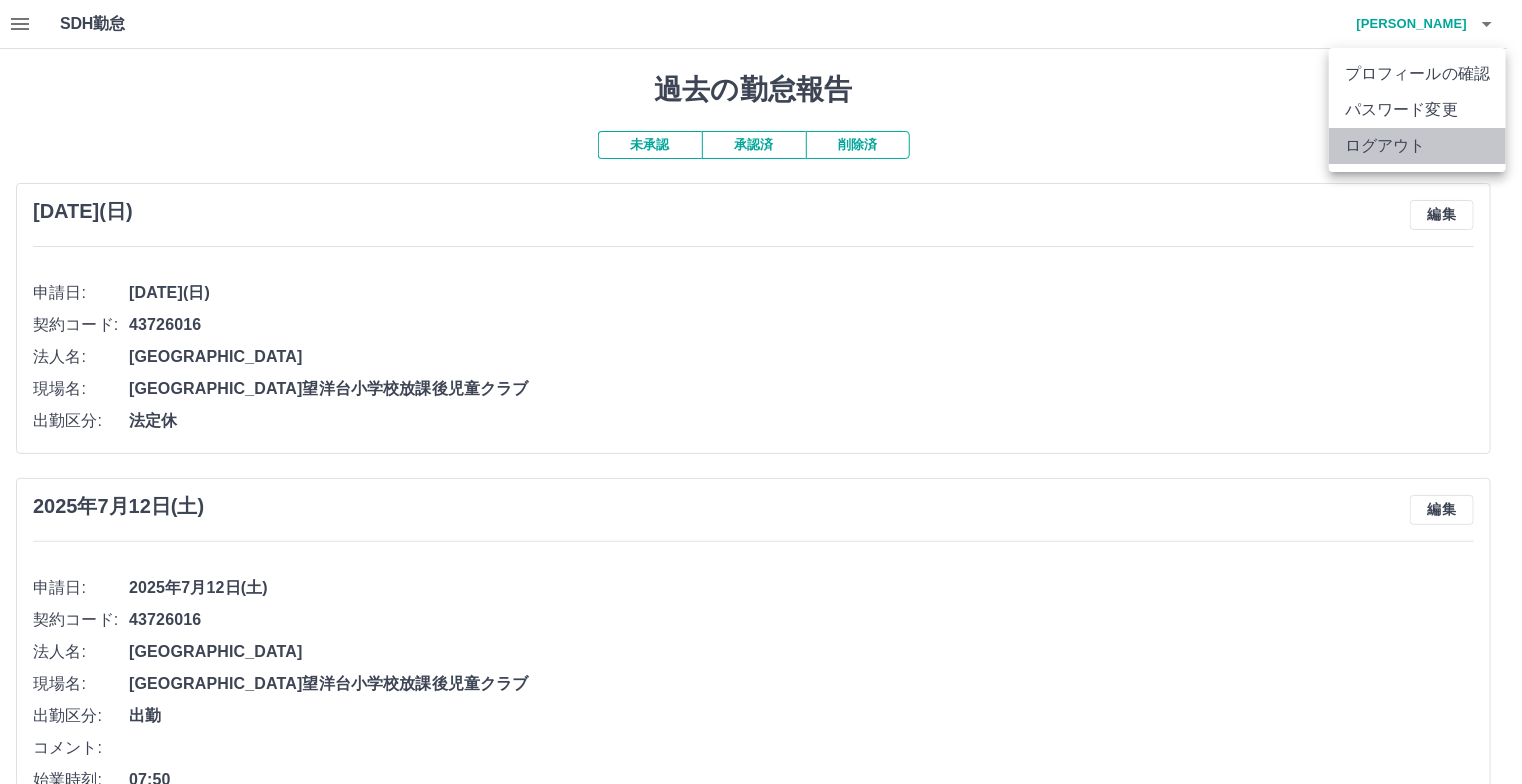 click on "ログアウト" at bounding box center (1417, 146) 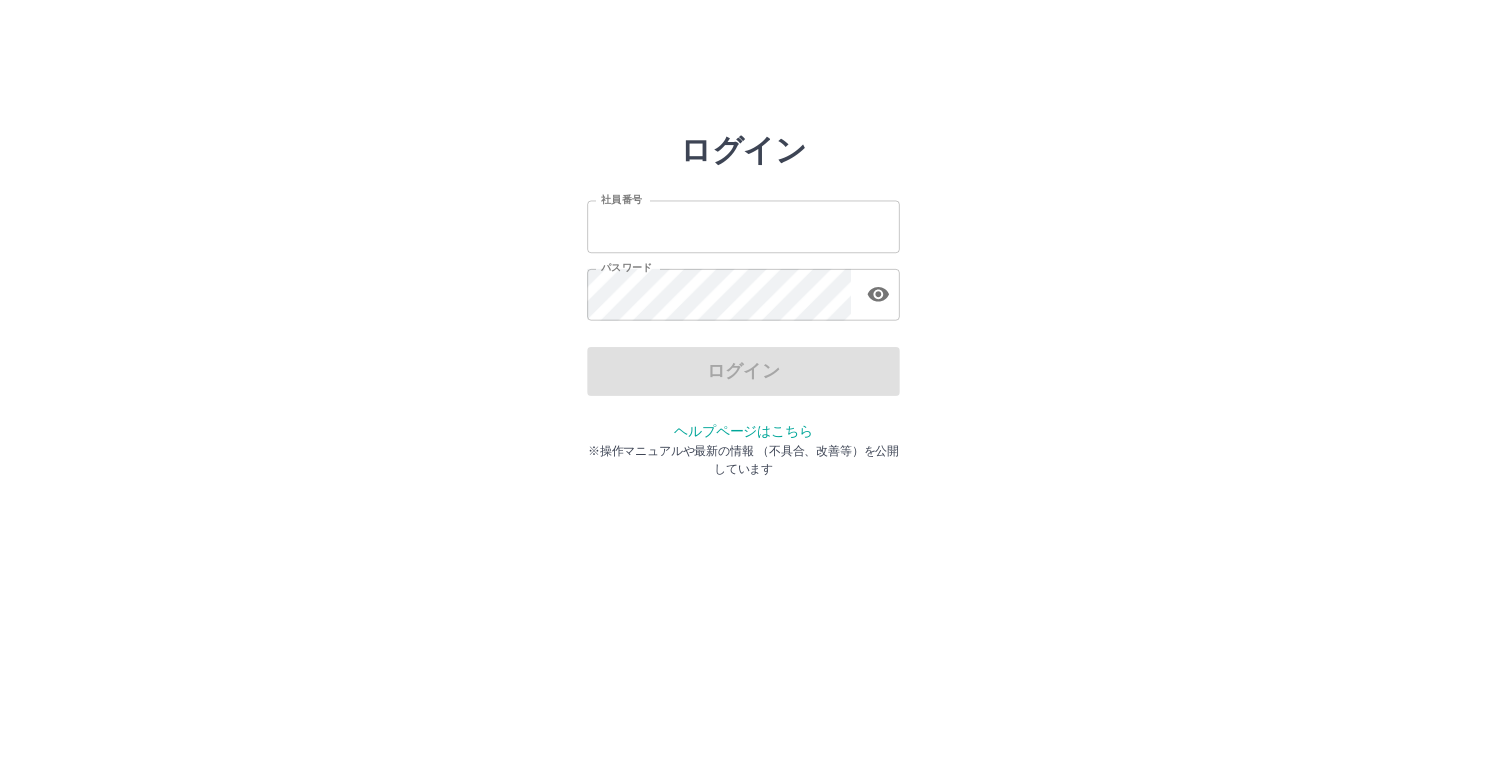 scroll, scrollTop: 0, scrollLeft: 0, axis: both 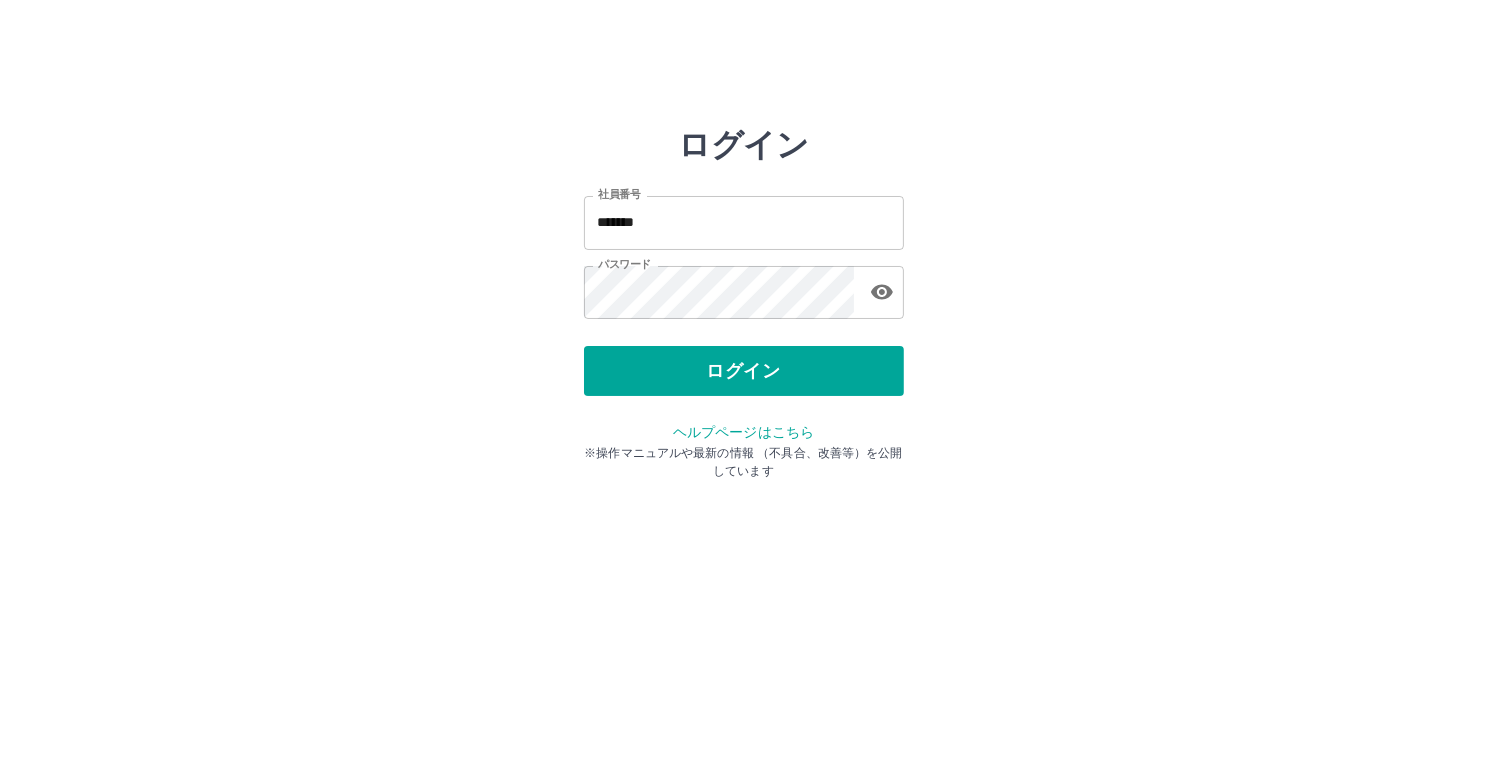 click on "ログイン 社員番号 ******* 社員番号 パスワード パスワード ログイン ヘルプページはこちら ※操作マニュアルや最新の情報 （不具合、改善等）を公開しています" at bounding box center (744, 286) 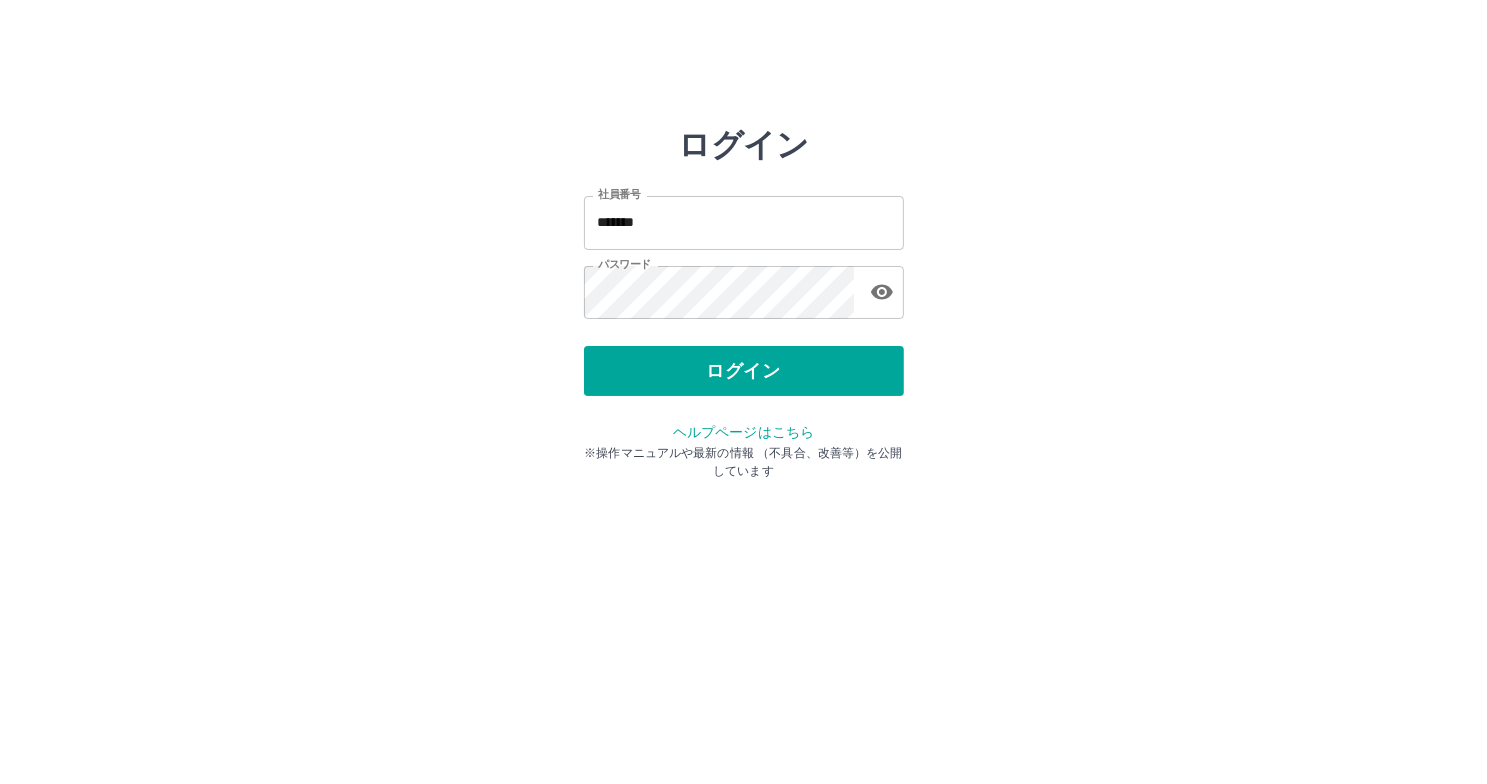 click on "ログイン 社員番号 ******* 社員番号 パスワード パスワード ログイン ヘルプページはこちら ※操作マニュアルや最新の情報 （不具合、改善等）を公開しています" at bounding box center [743, 223] 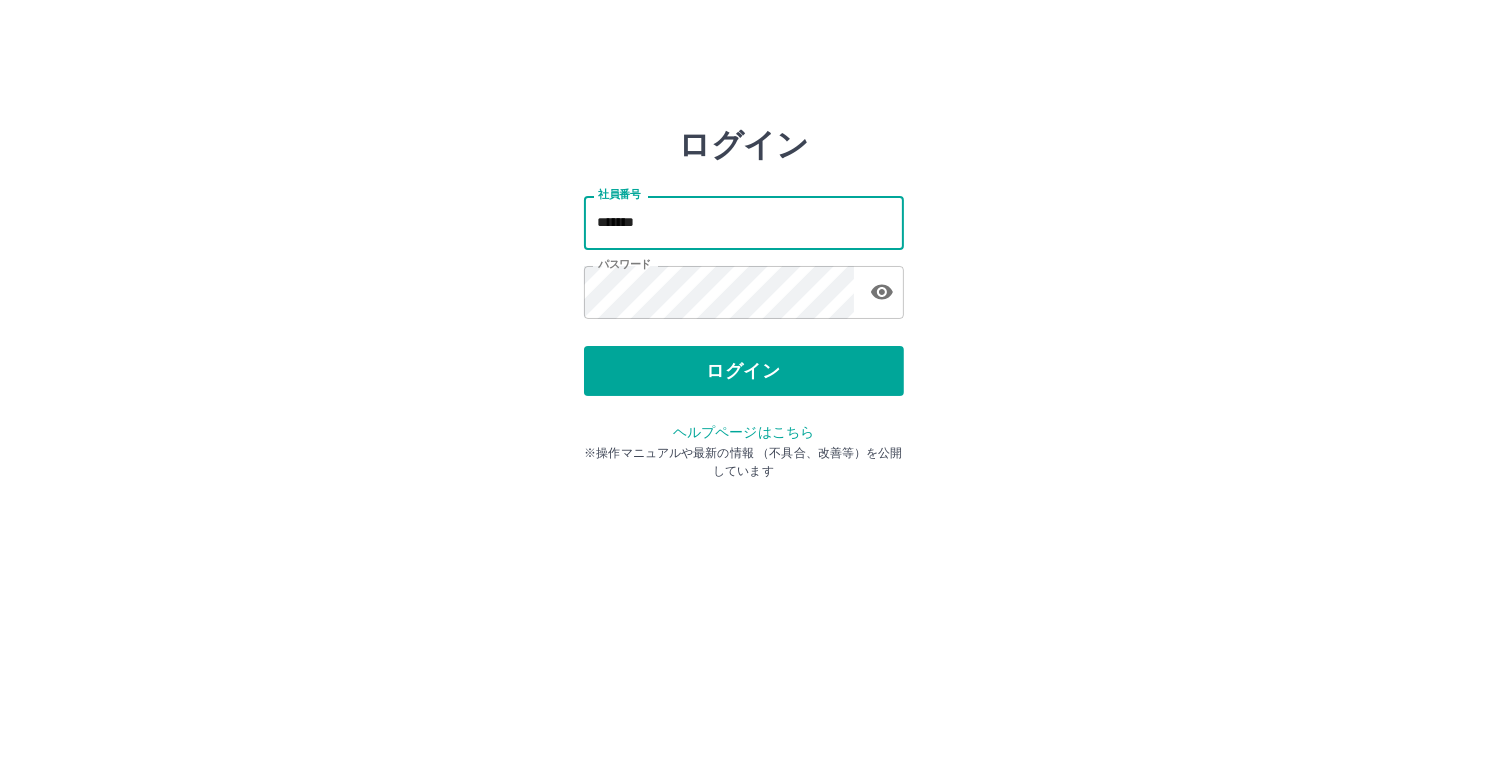 click on "*******" at bounding box center [744, 222] 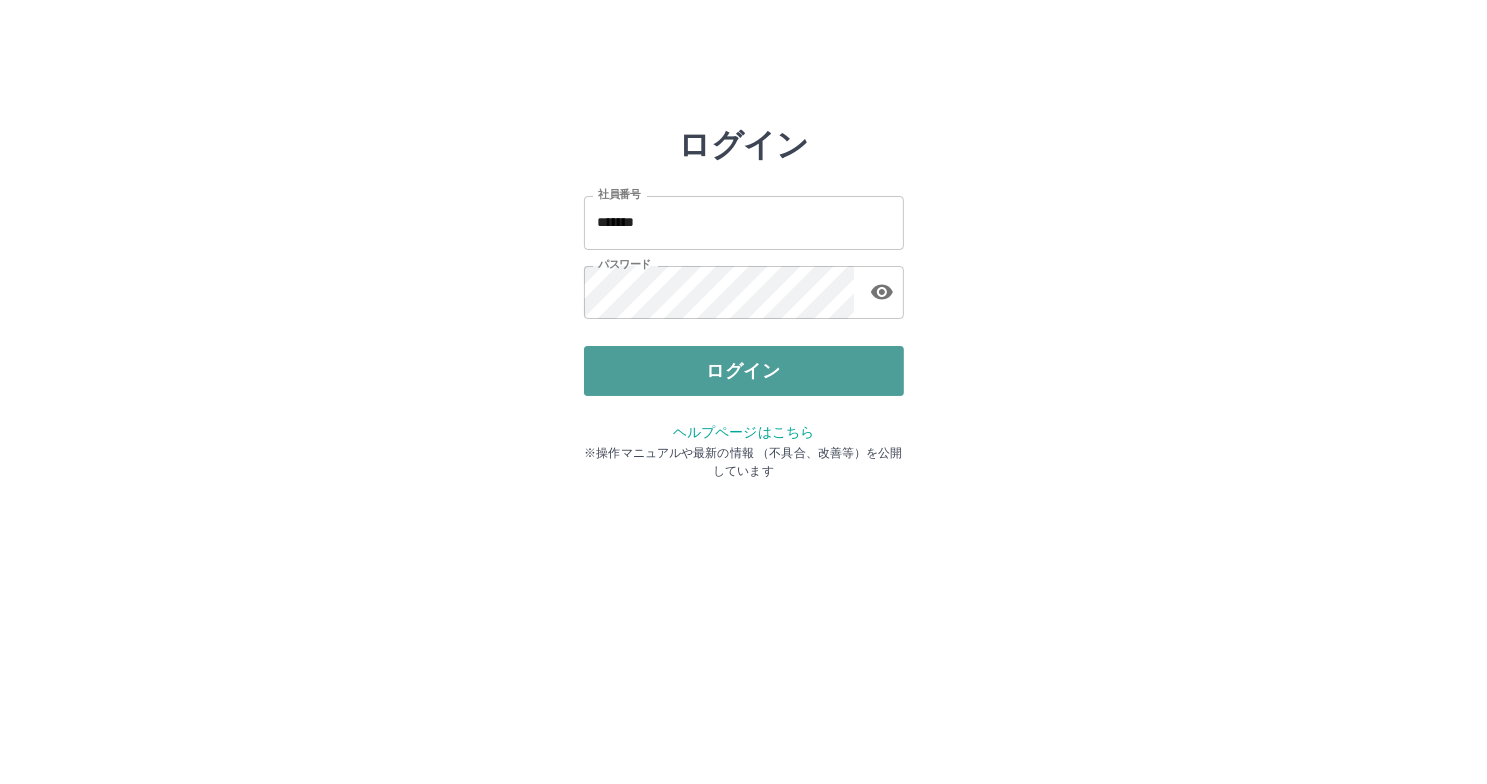 click on "ログイン" at bounding box center [744, 371] 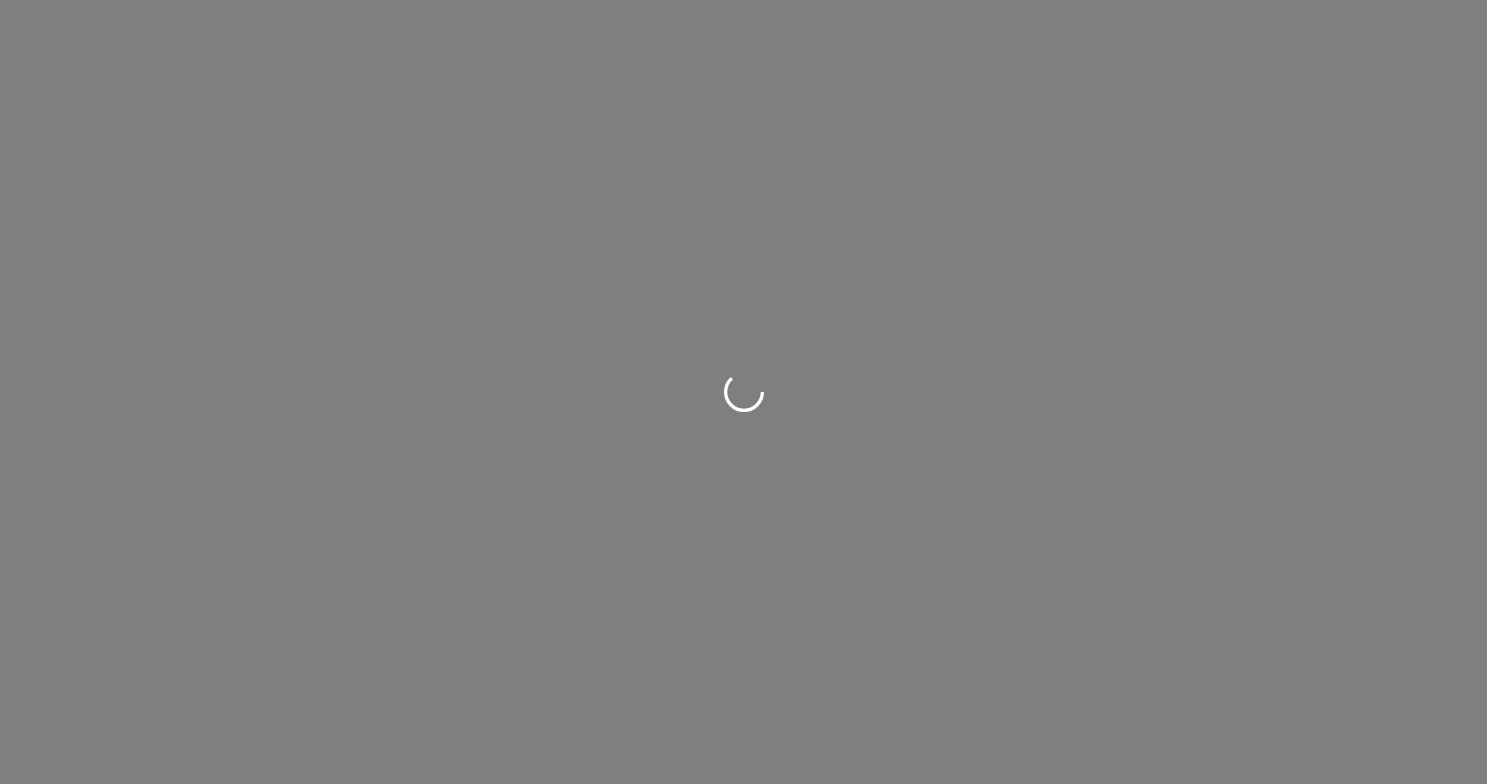 scroll, scrollTop: 0, scrollLeft: 0, axis: both 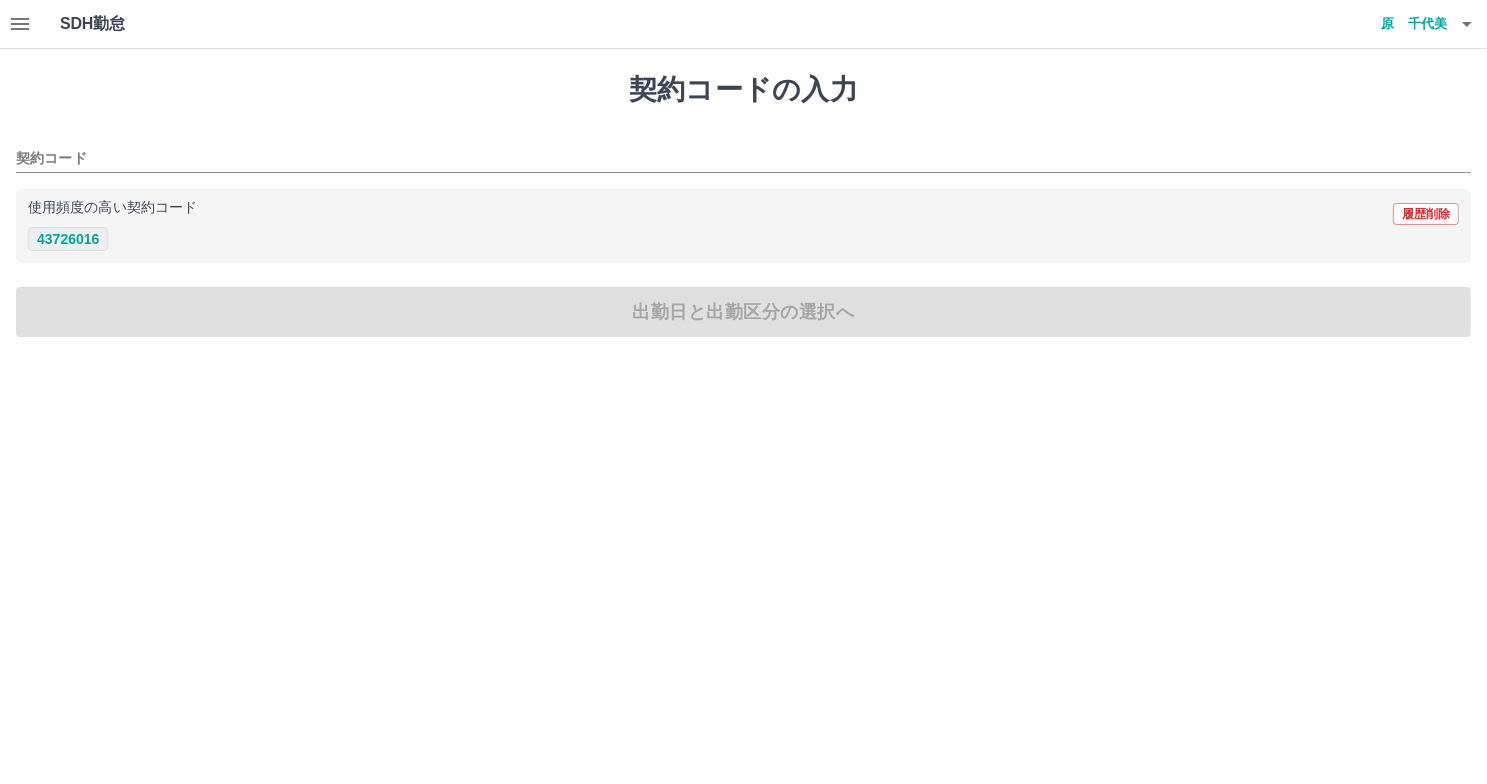 click on "43726016" at bounding box center [68, 239] 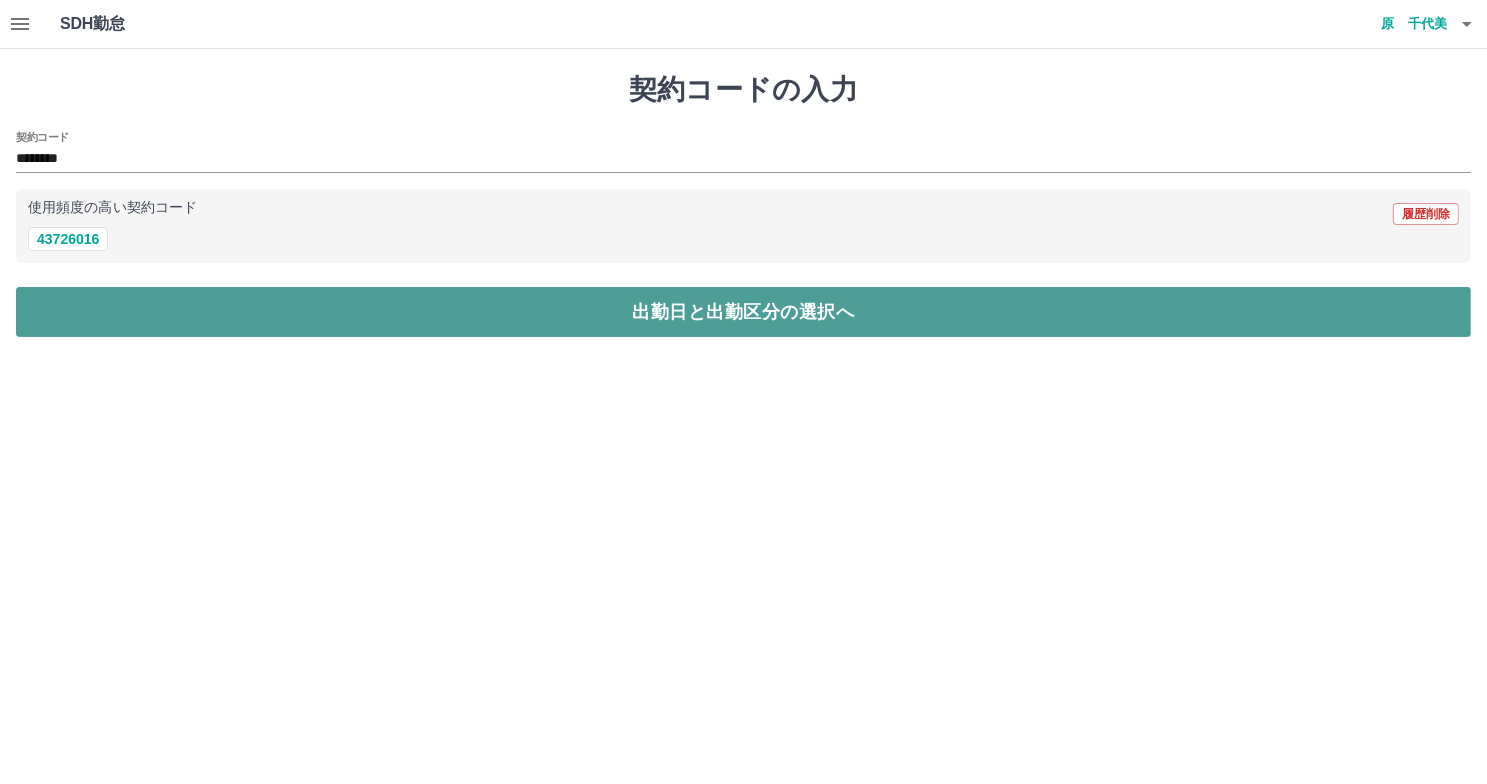 click on "出勤日と出勤区分の選択へ" at bounding box center [743, 312] 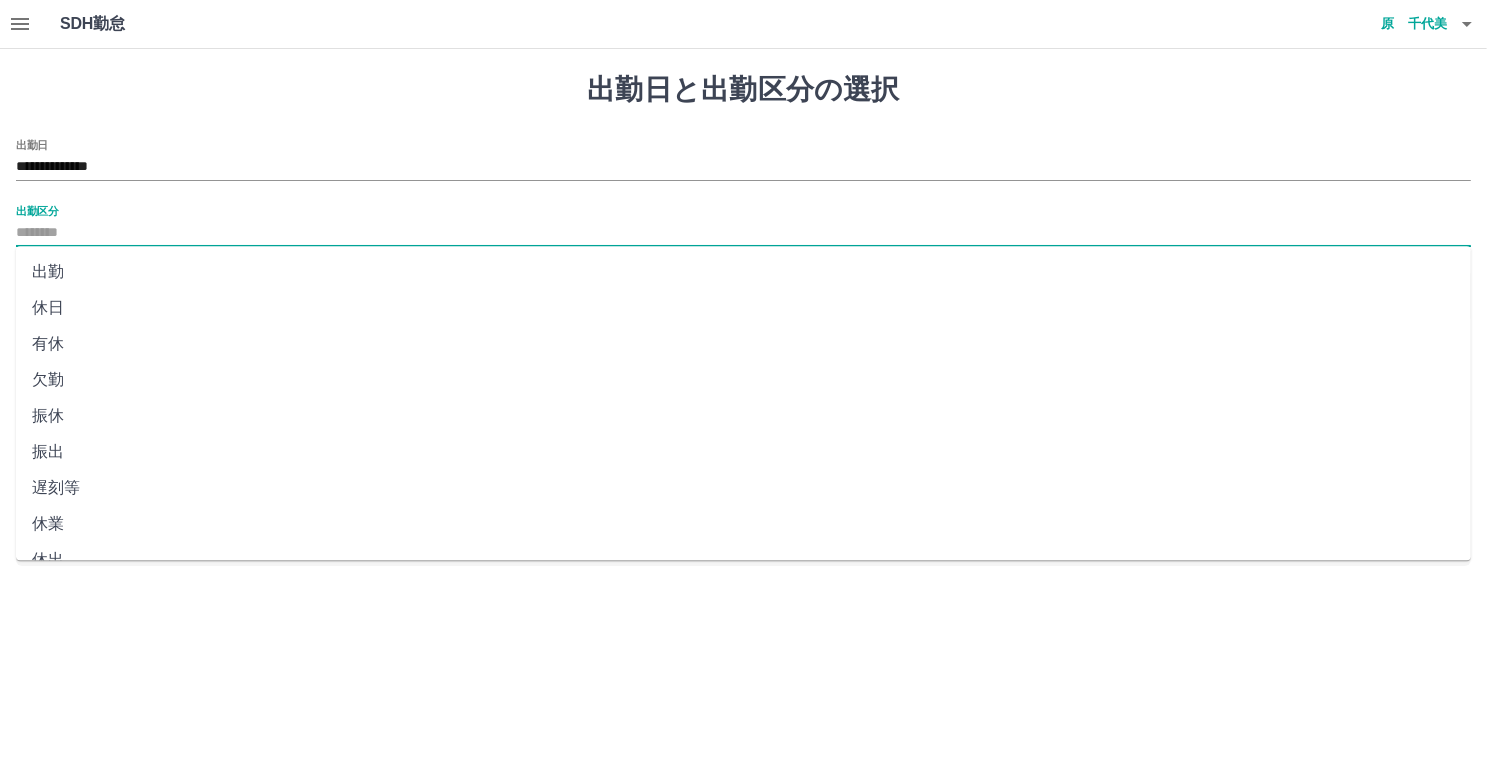 click on "出勤区分" at bounding box center (743, 233) 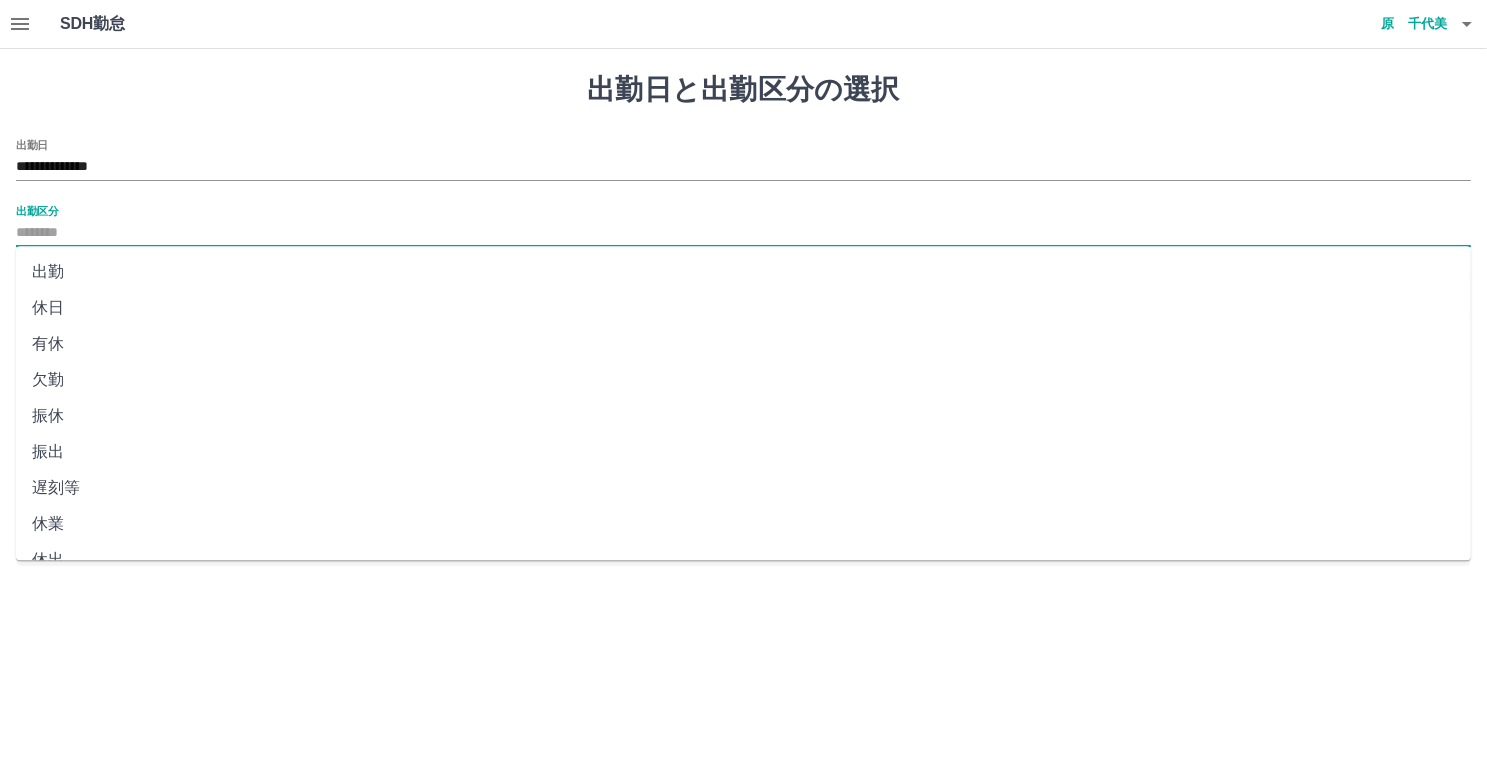 click on "出勤" at bounding box center (743, 272) 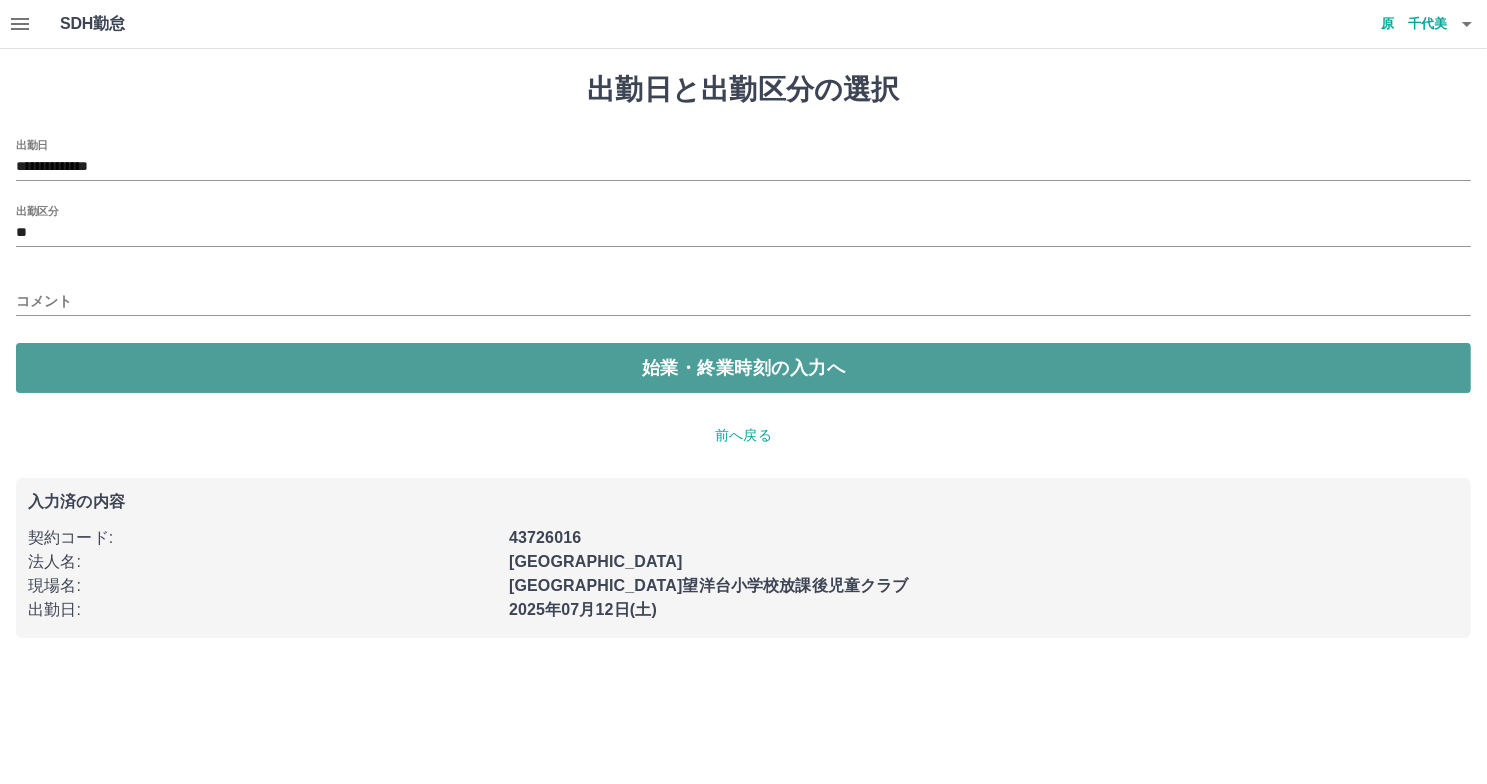click on "始業・終業時刻の入力へ" at bounding box center [743, 368] 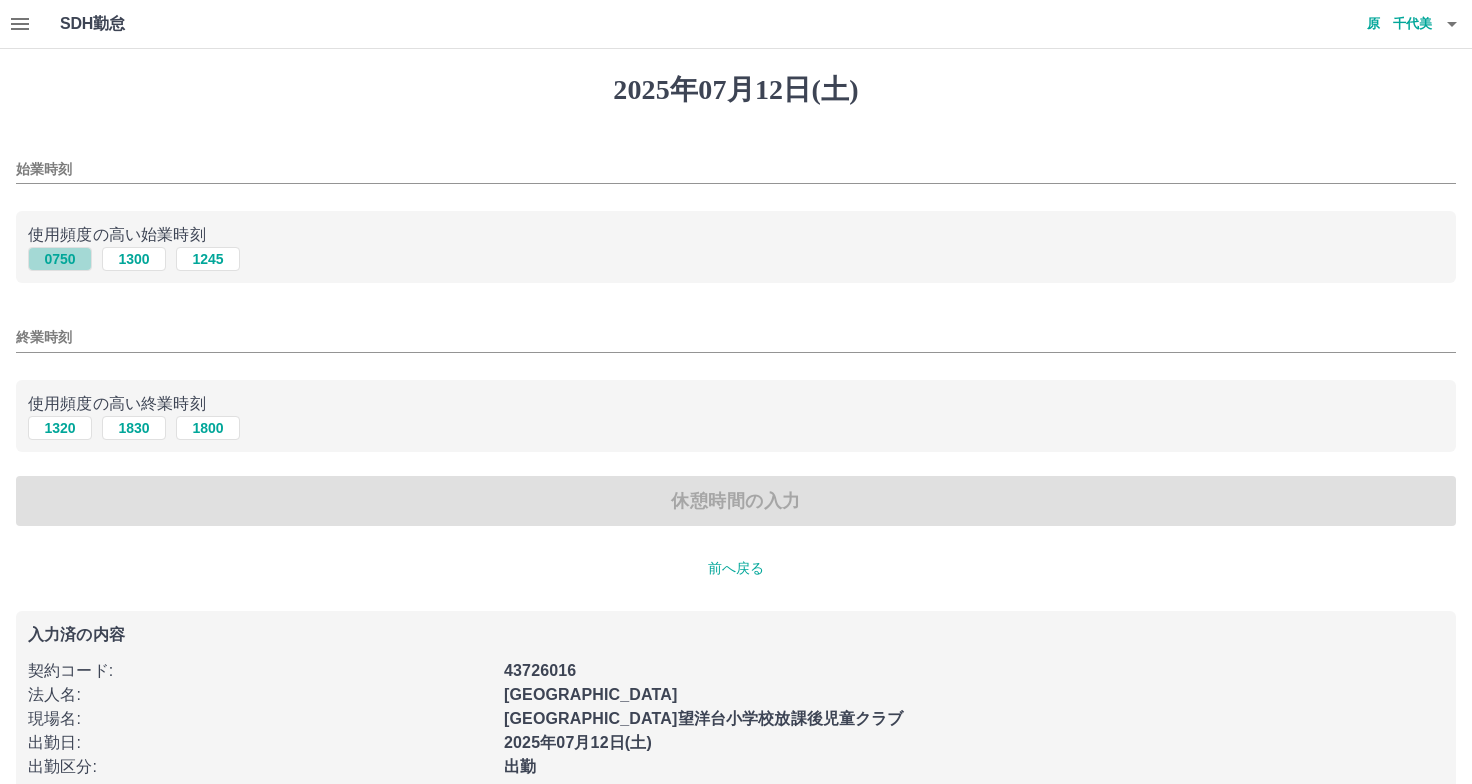click on "0750" at bounding box center [60, 259] 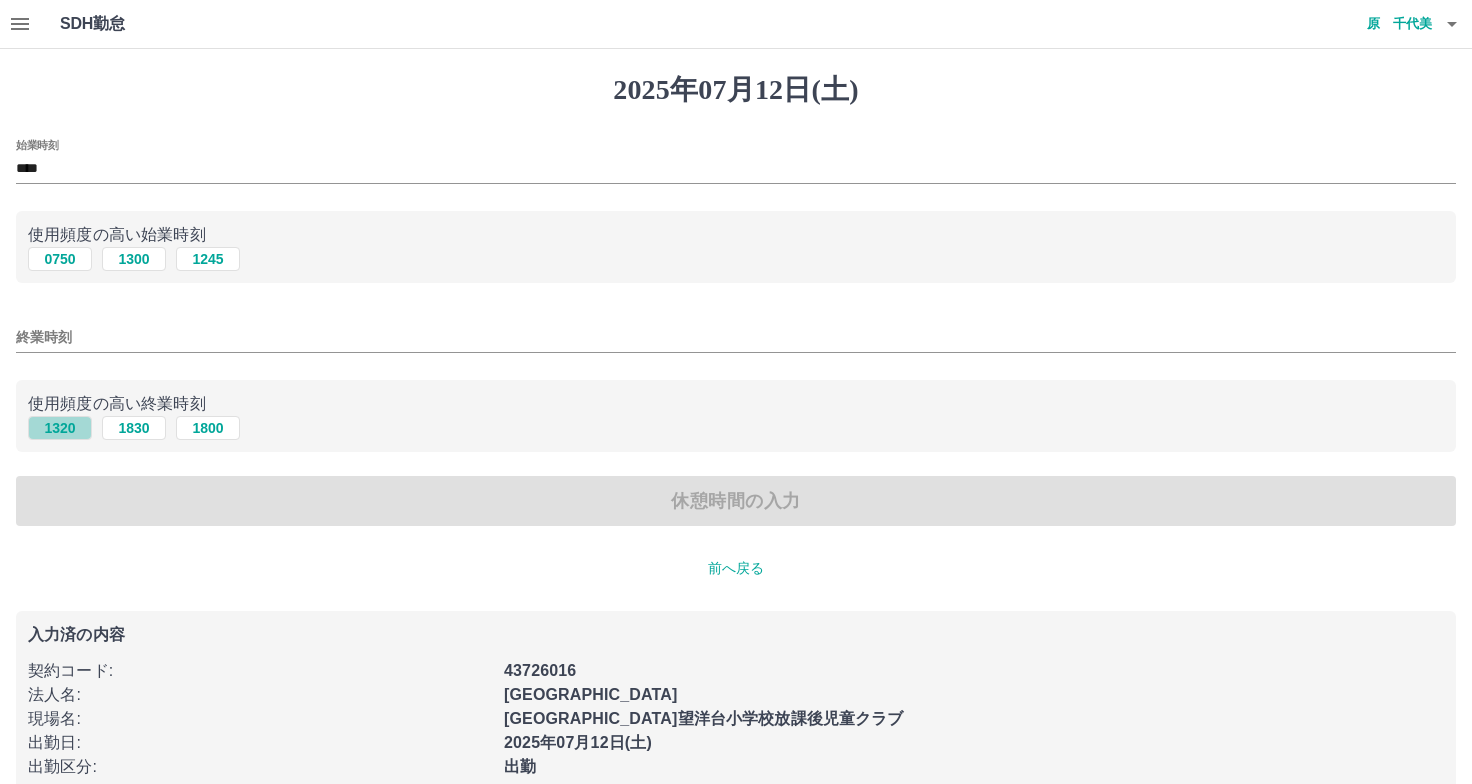 click on "1320" at bounding box center (60, 428) 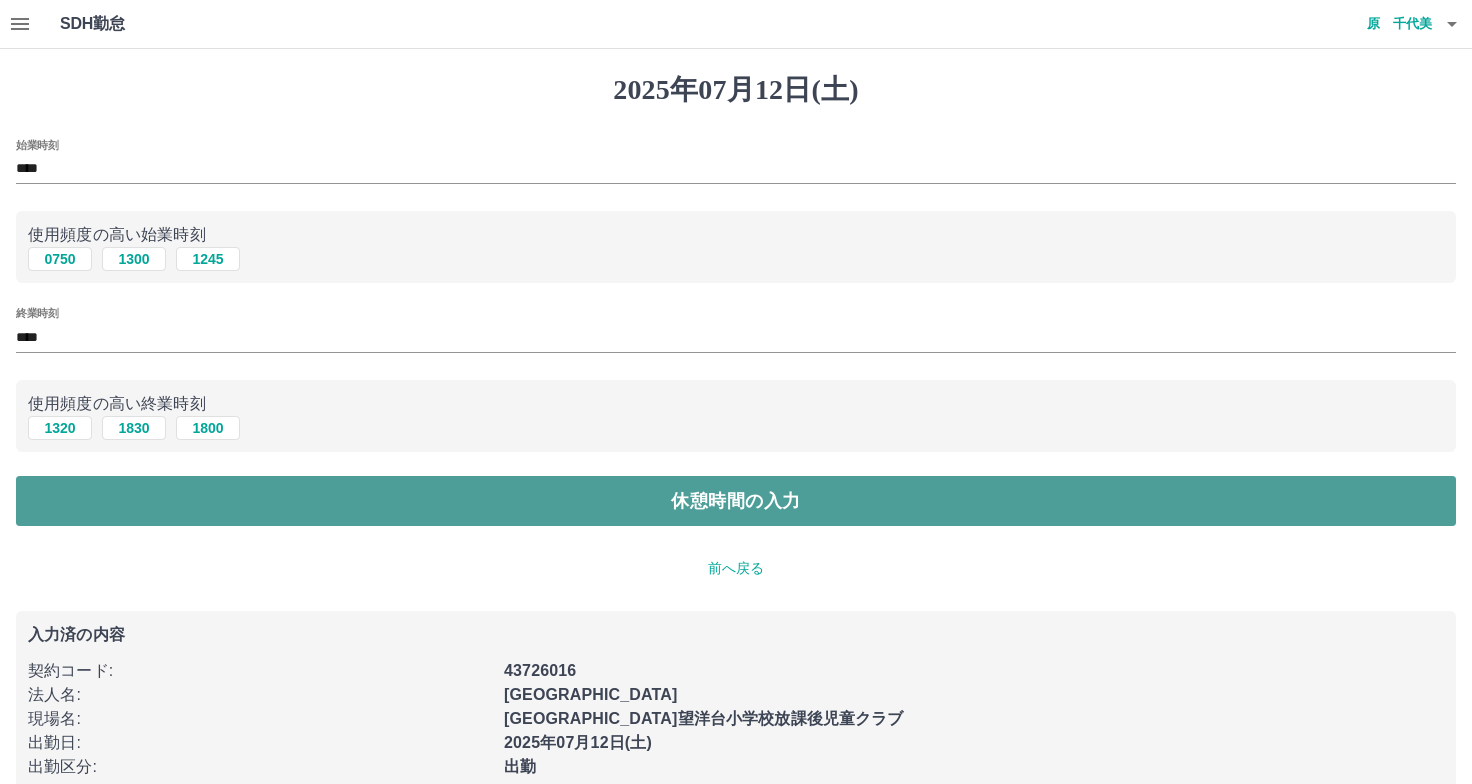 click on "休憩時間の入力" at bounding box center [736, 501] 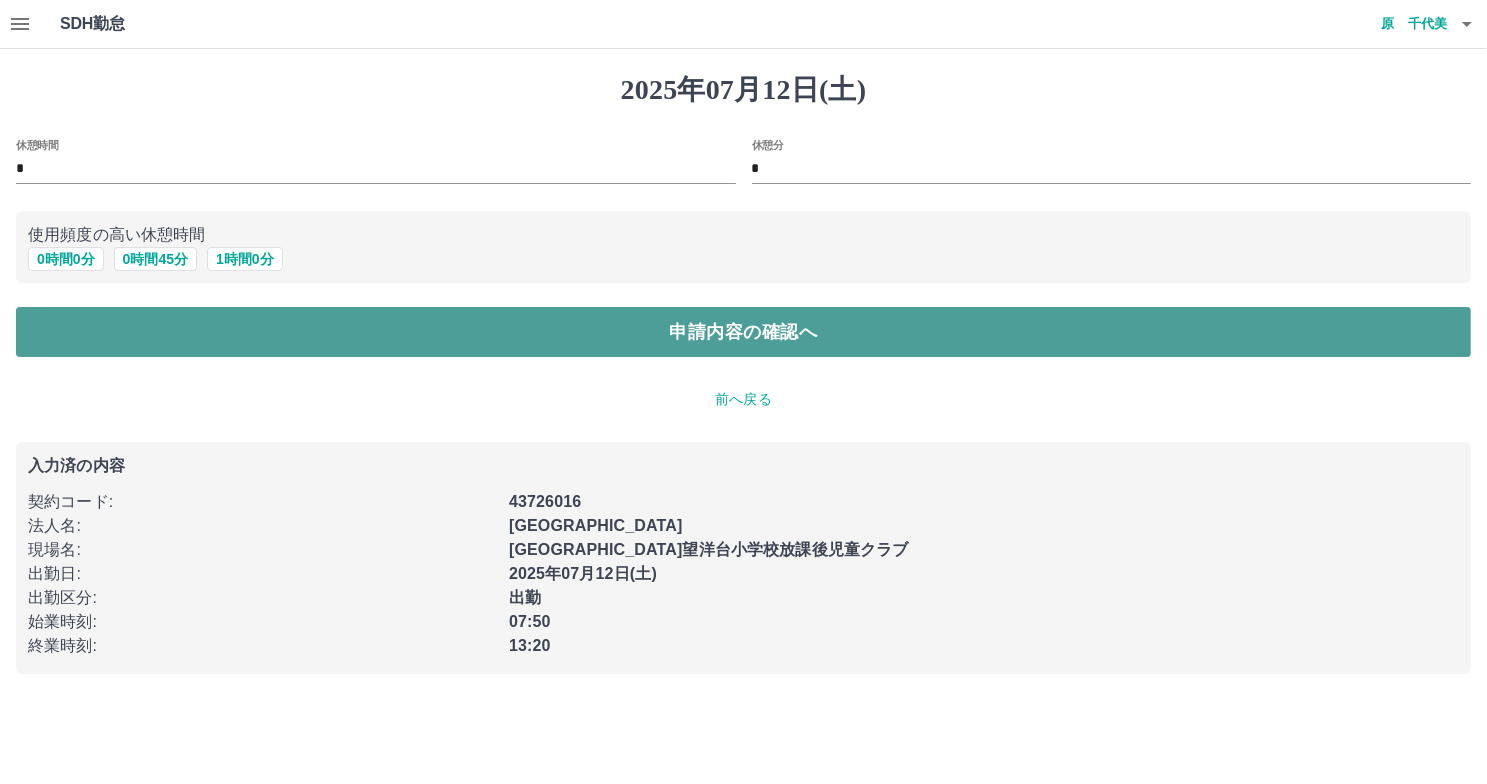 click on "申請内容の確認へ" at bounding box center (743, 332) 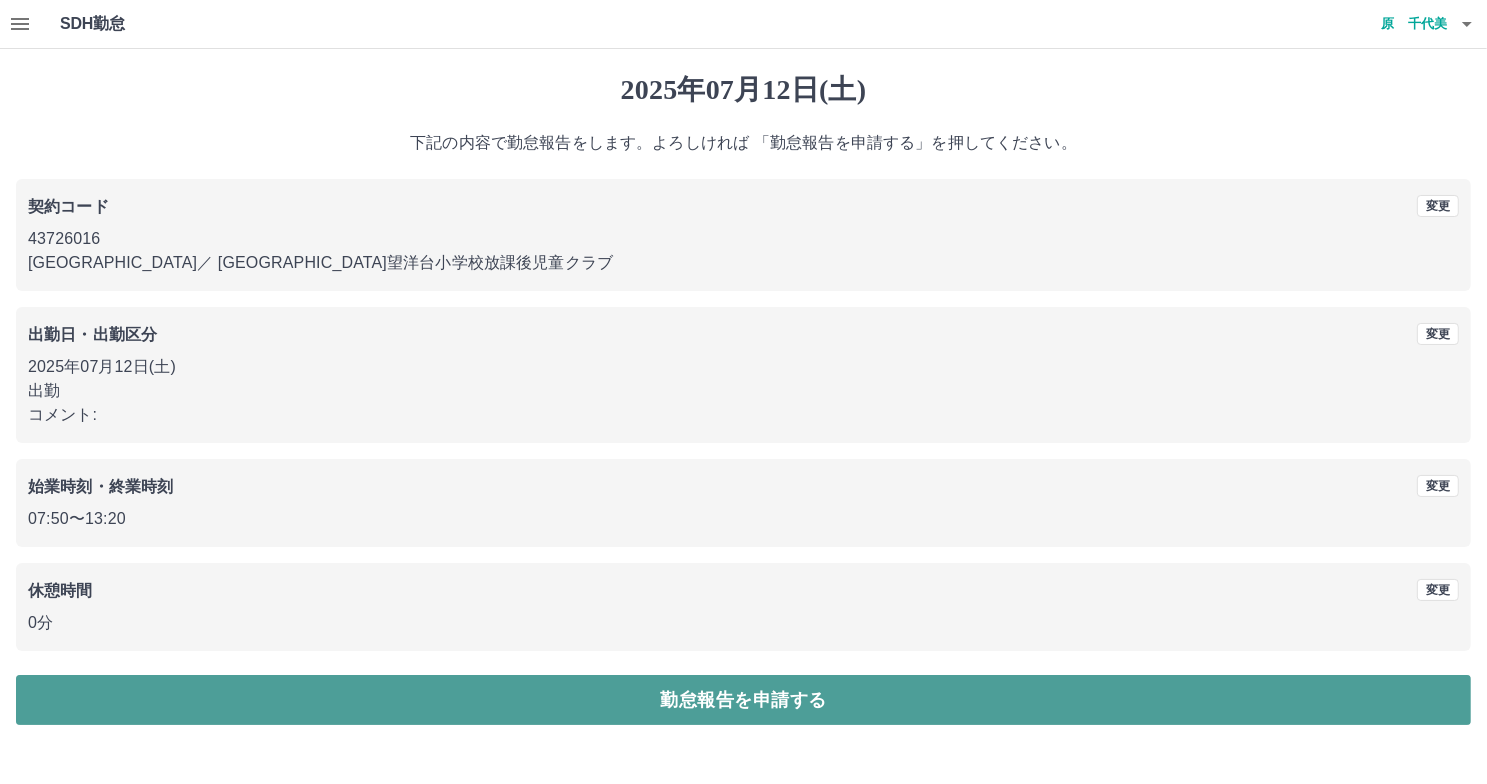 click on "勤怠報告を申請する" at bounding box center [743, 700] 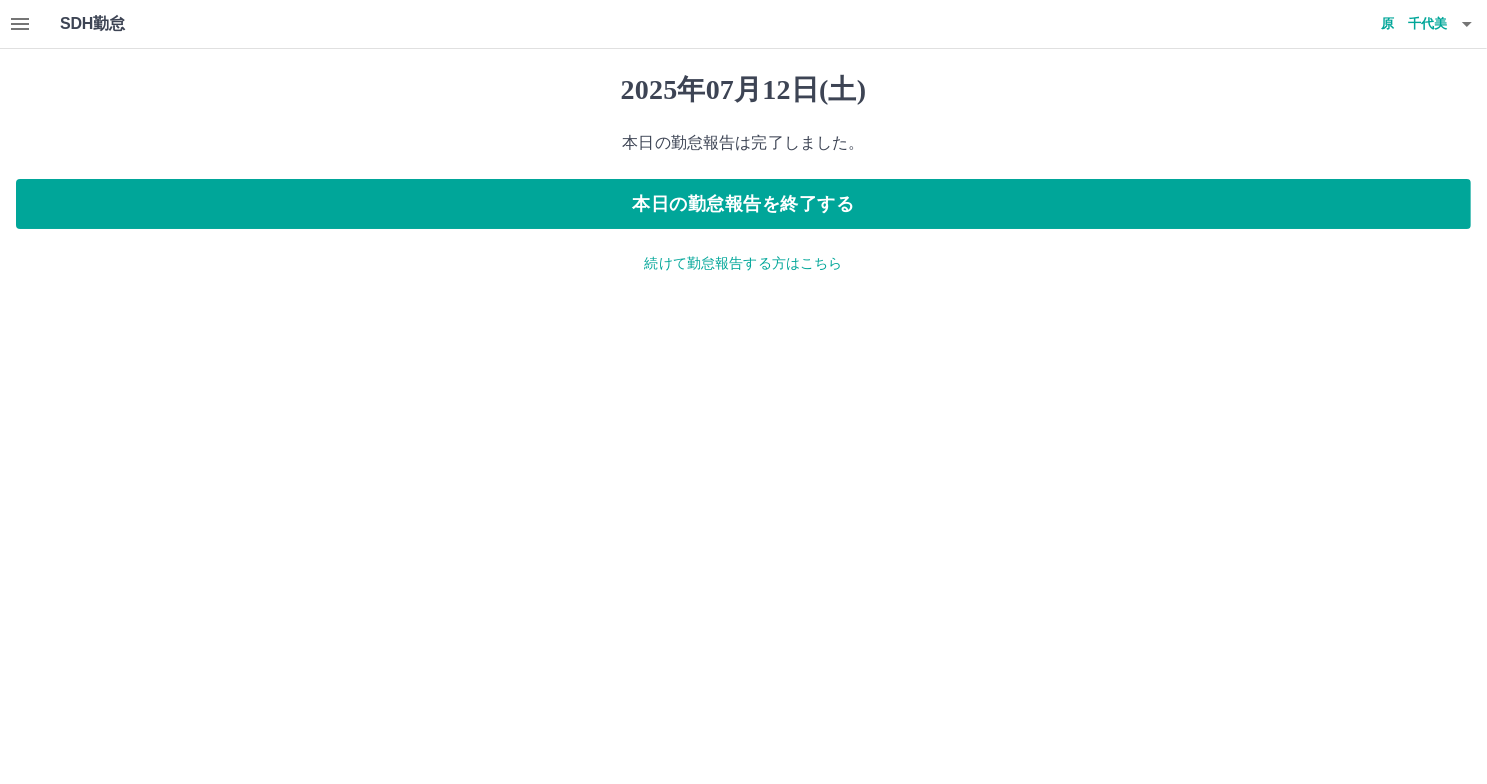 click on "続けて勤怠報告する方はこちら" at bounding box center (743, 263) 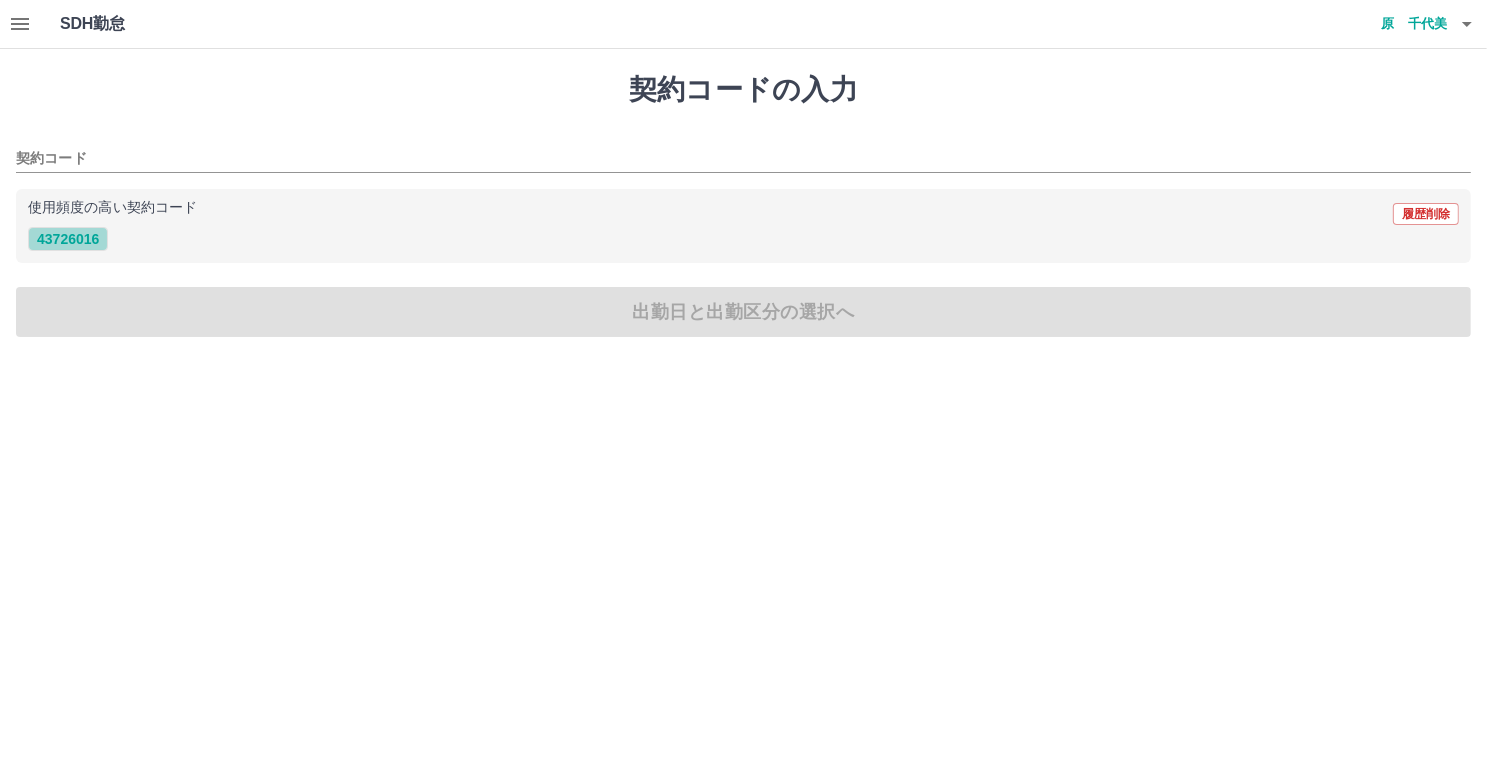 click on "43726016" at bounding box center [68, 239] 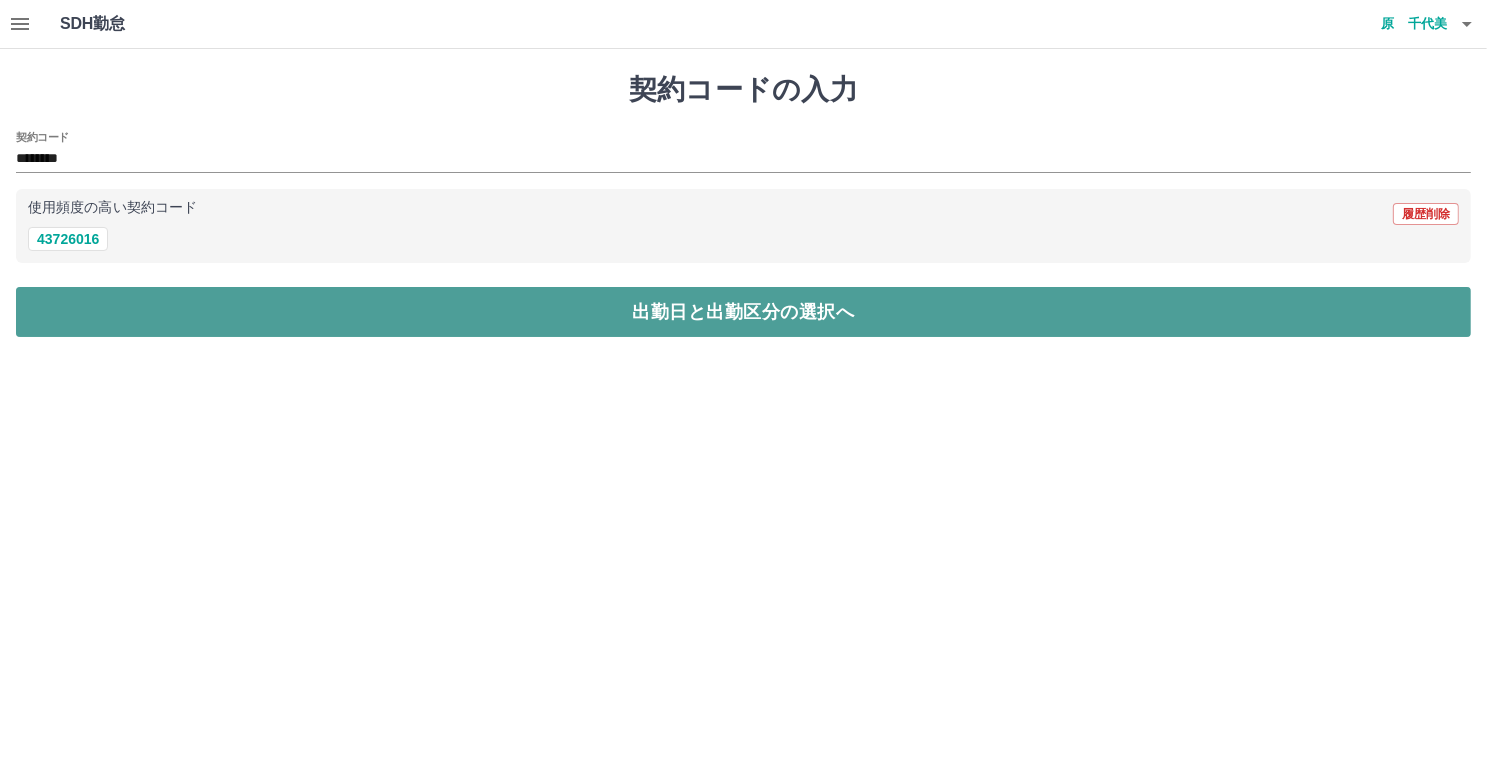 click on "出勤日と出勤区分の選択へ" at bounding box center [743, 312] 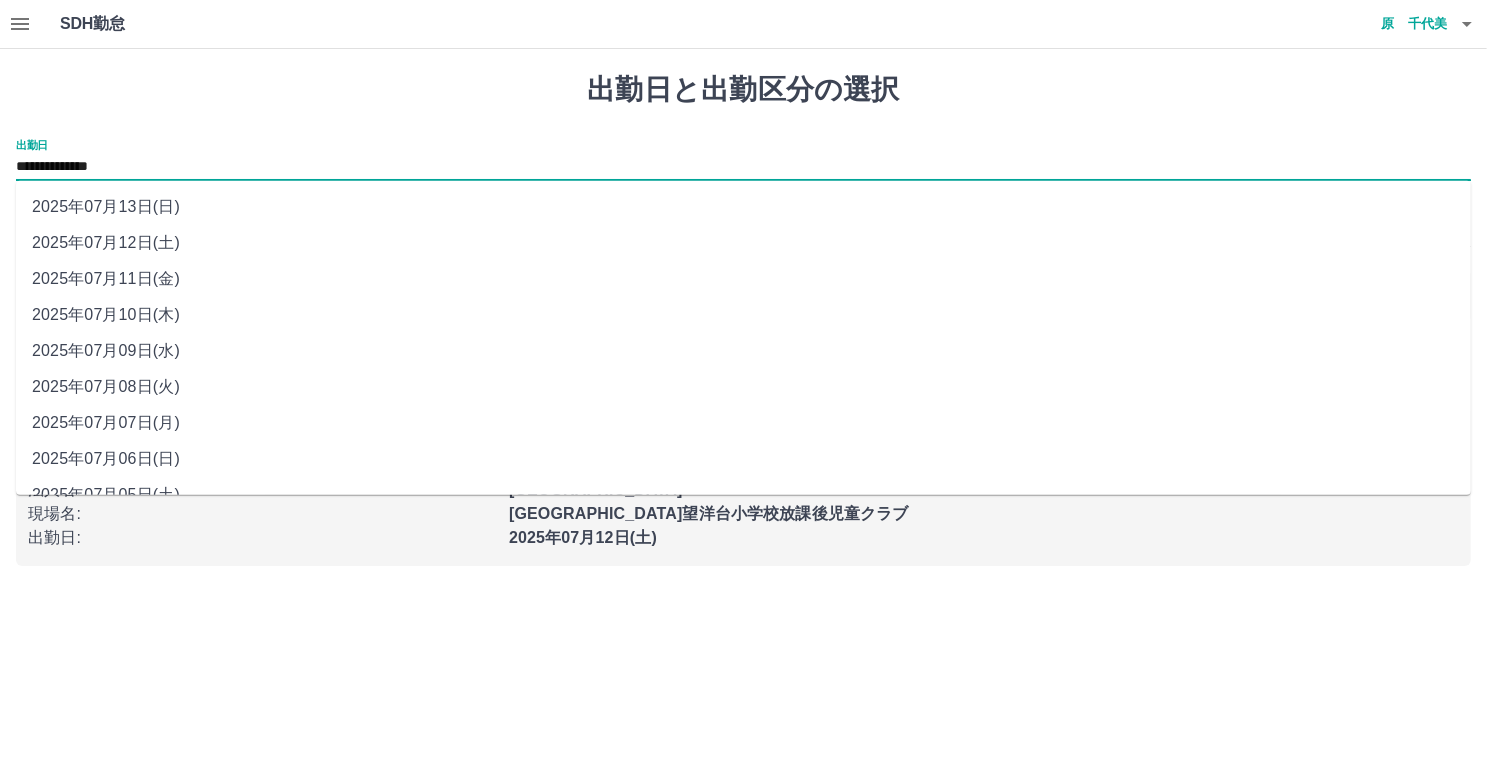 click on "**********" at bounding box center (743, 167) 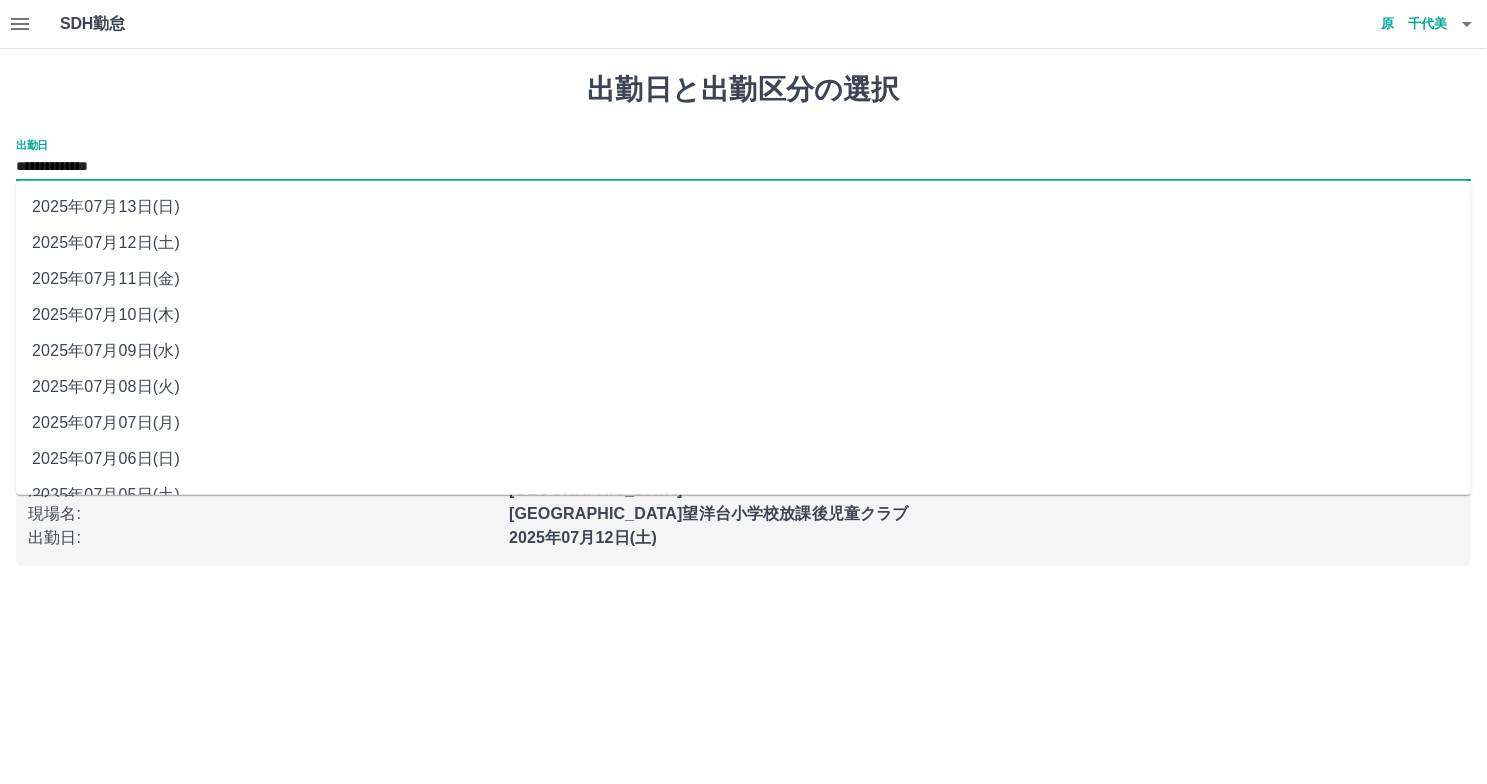 click on "2025年07月13日(日)" at bounding box center (743, 207) 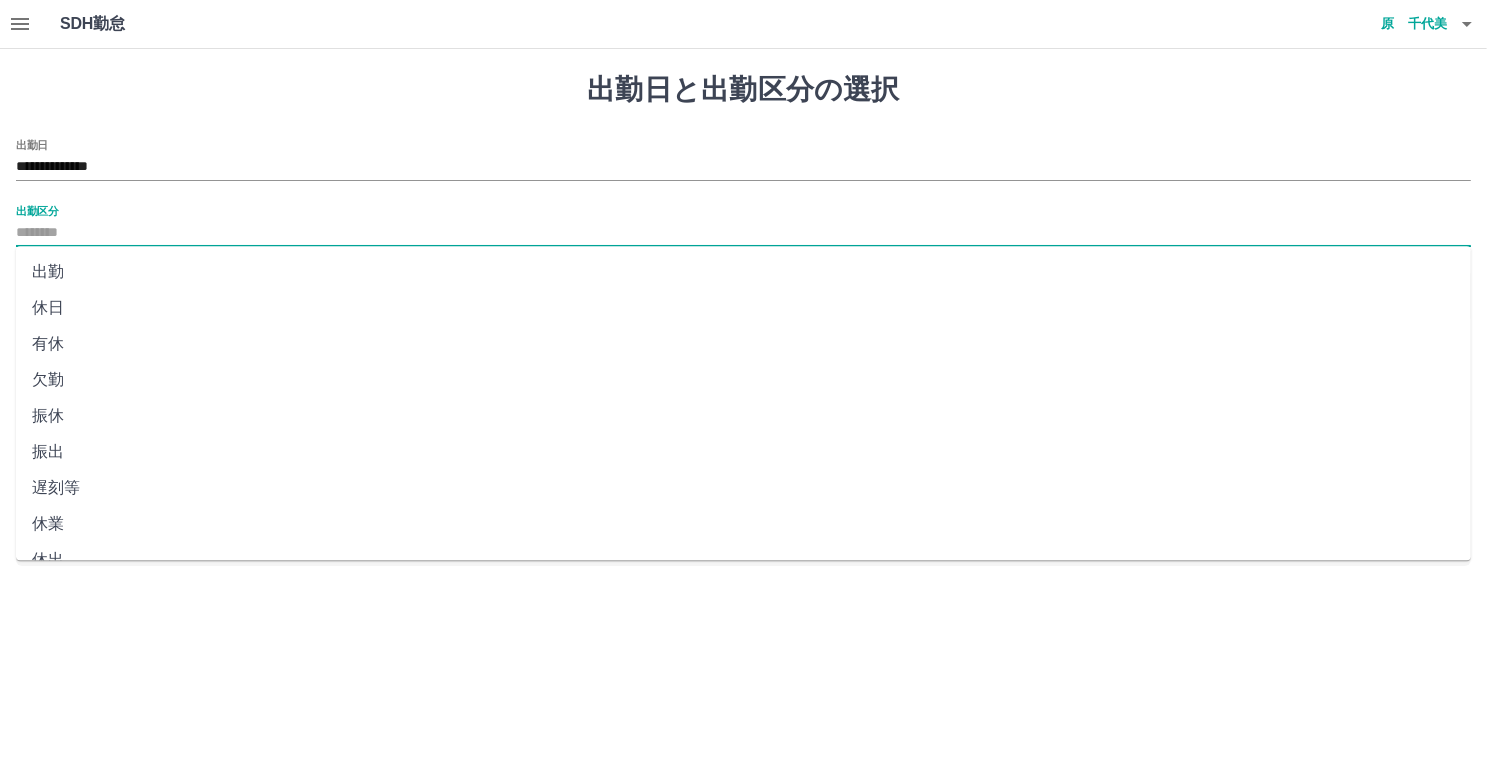 click on "出勤区分" at bounding box center [743, 233] 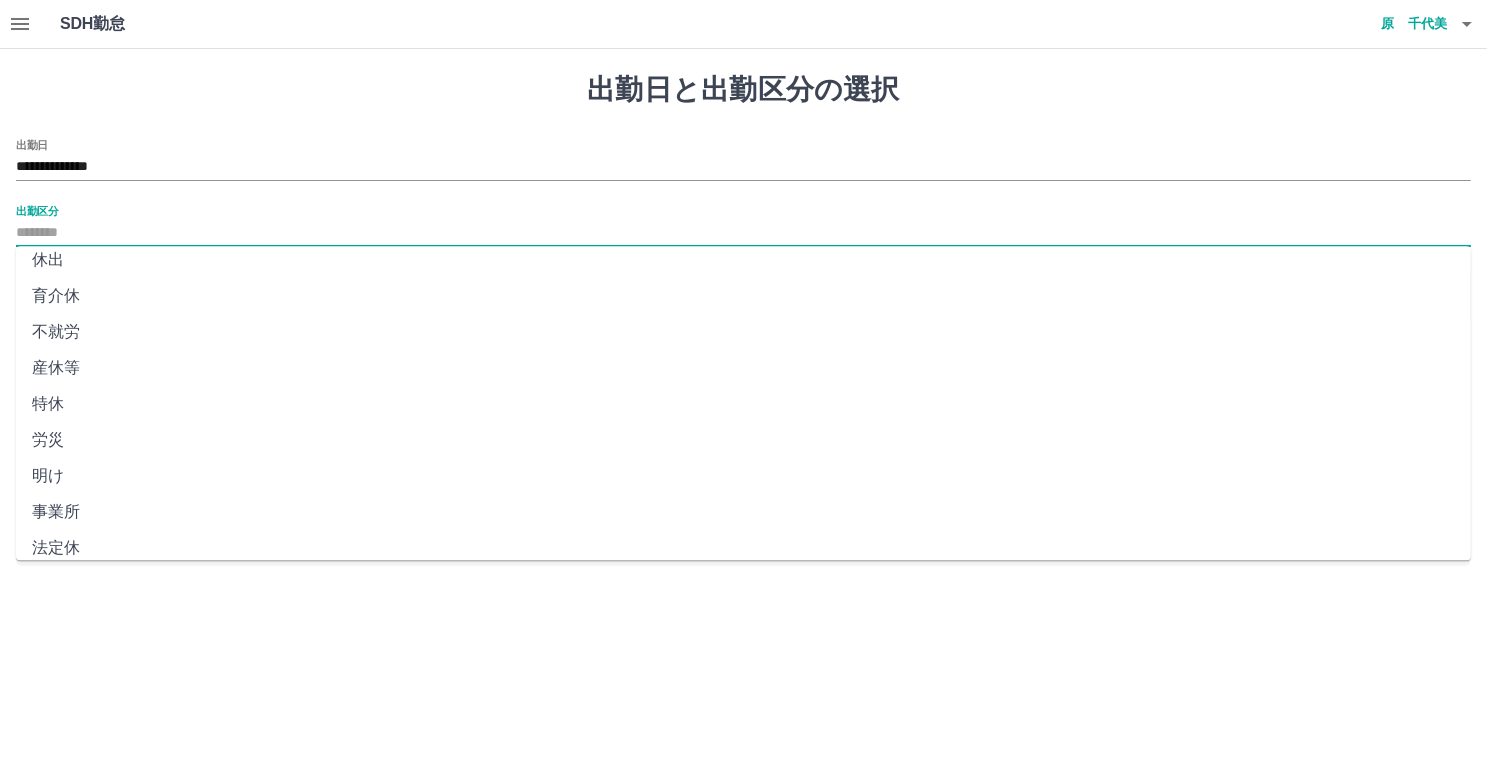 scroll, scrollTop: 350, scrollLeft: 0, axis: vertical 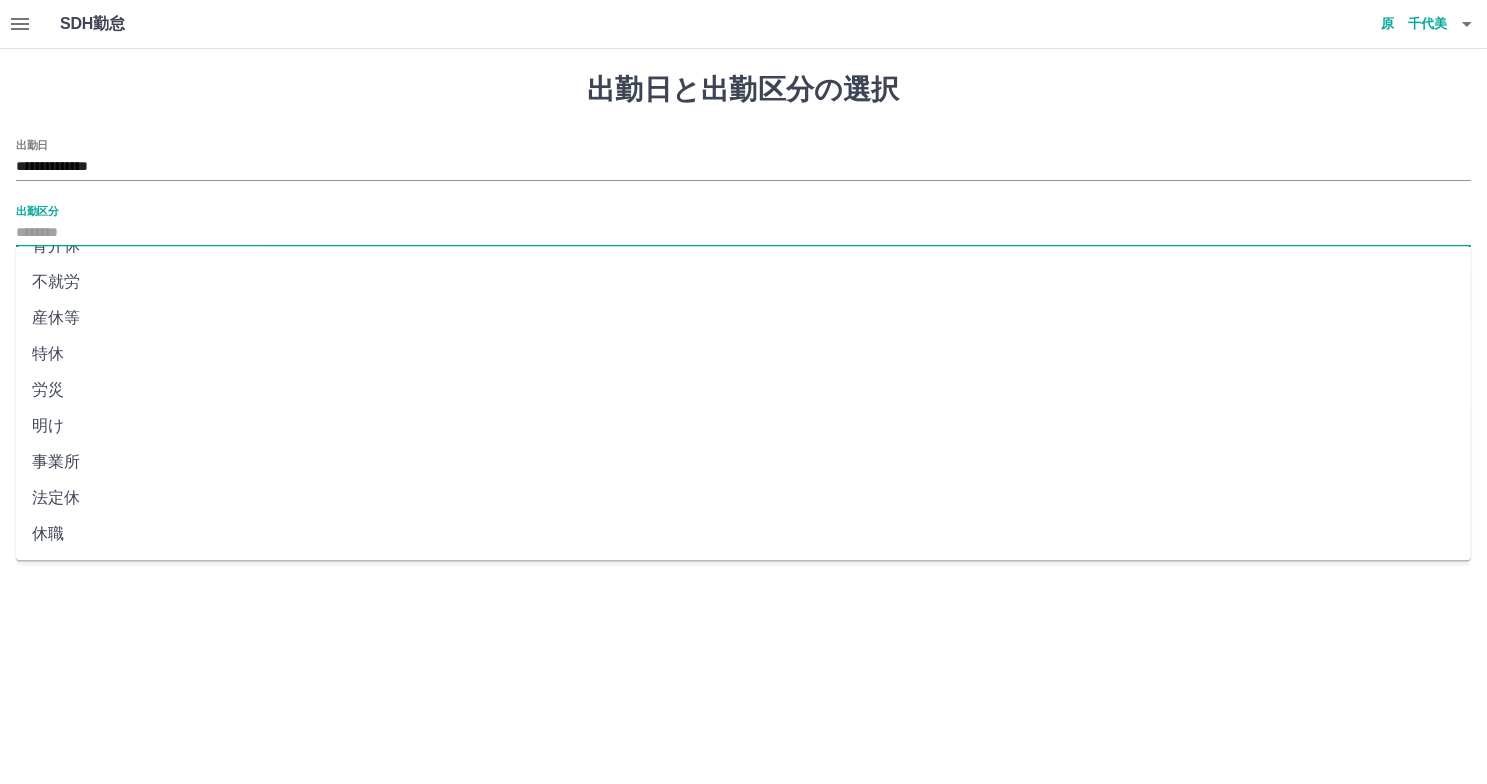 click on "法定休" at bounding box center [743, 498] 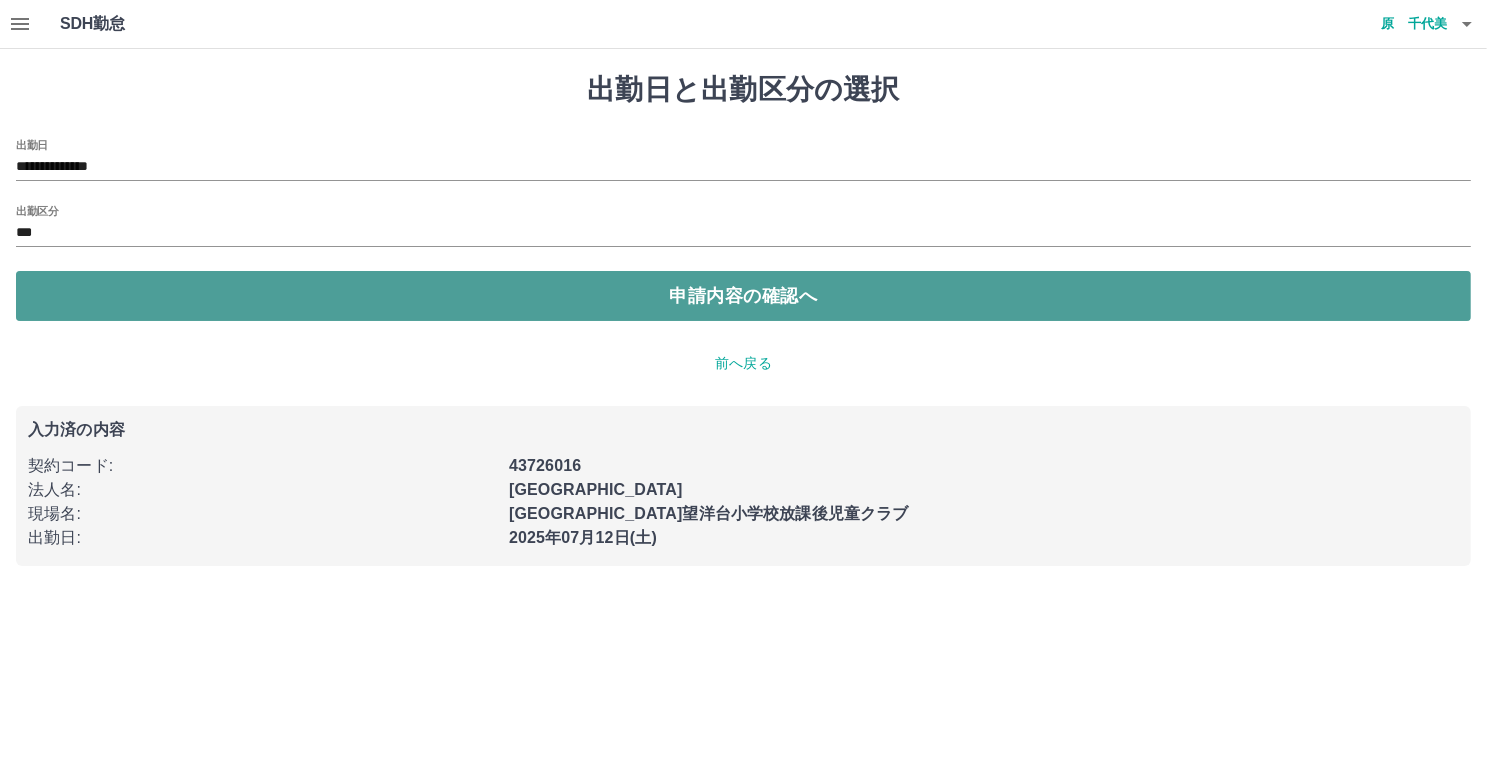 click on "申請内容の確認へ" at bounding box center (743, 296) 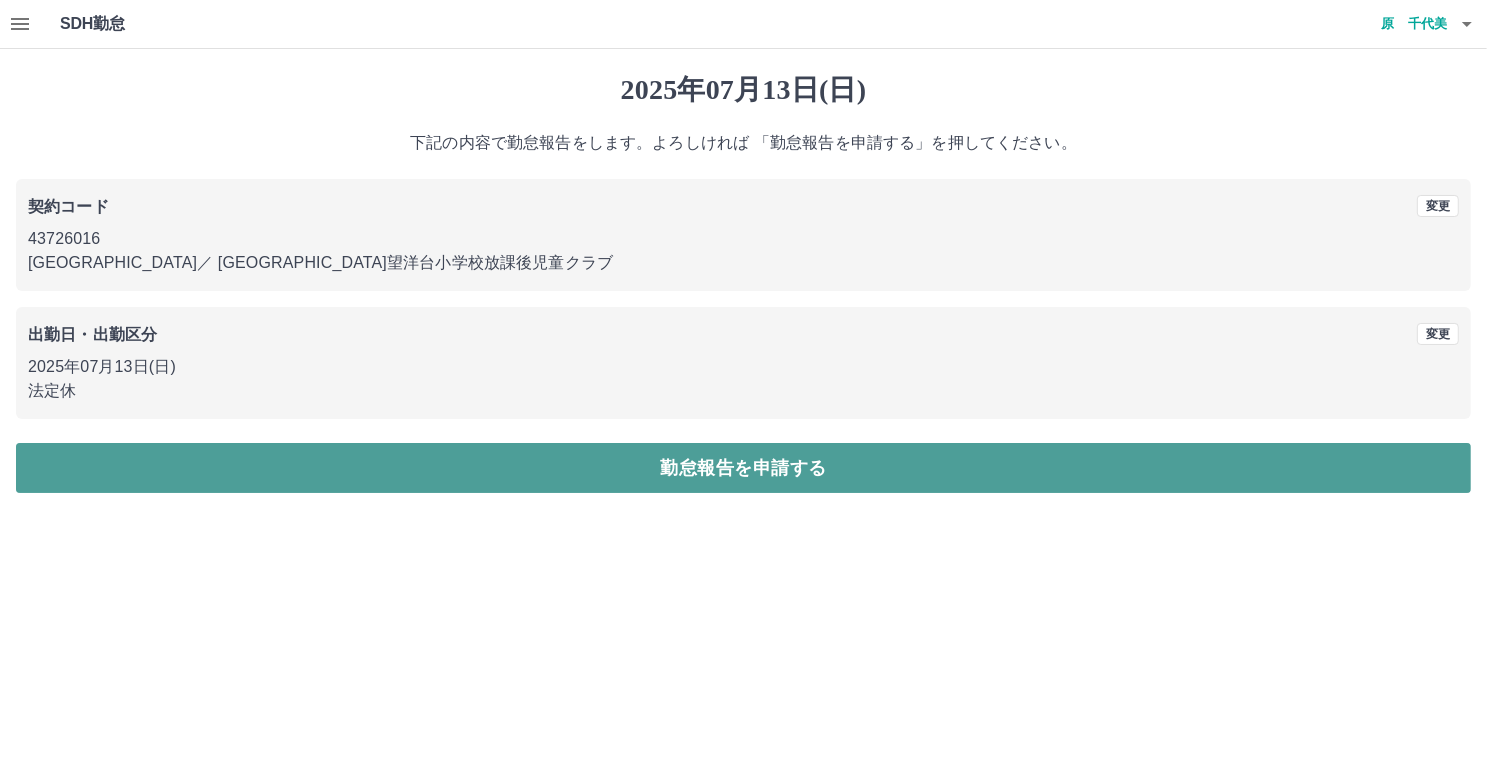 click on "勤怠報告を申請する" at bounding box center [743, 468] 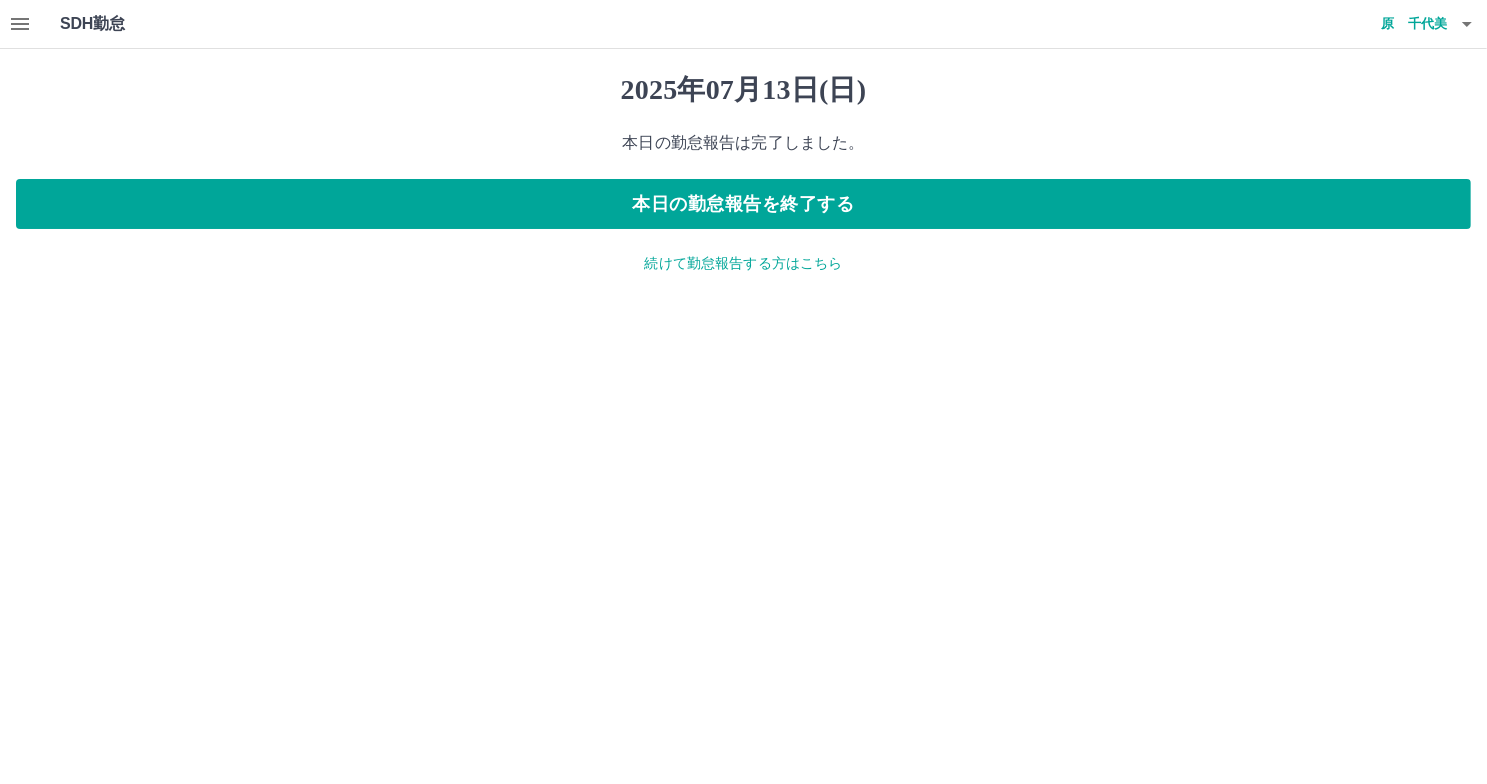 click on "続けて勤怠報告する方はこちら" at bounding box center (743, 263) 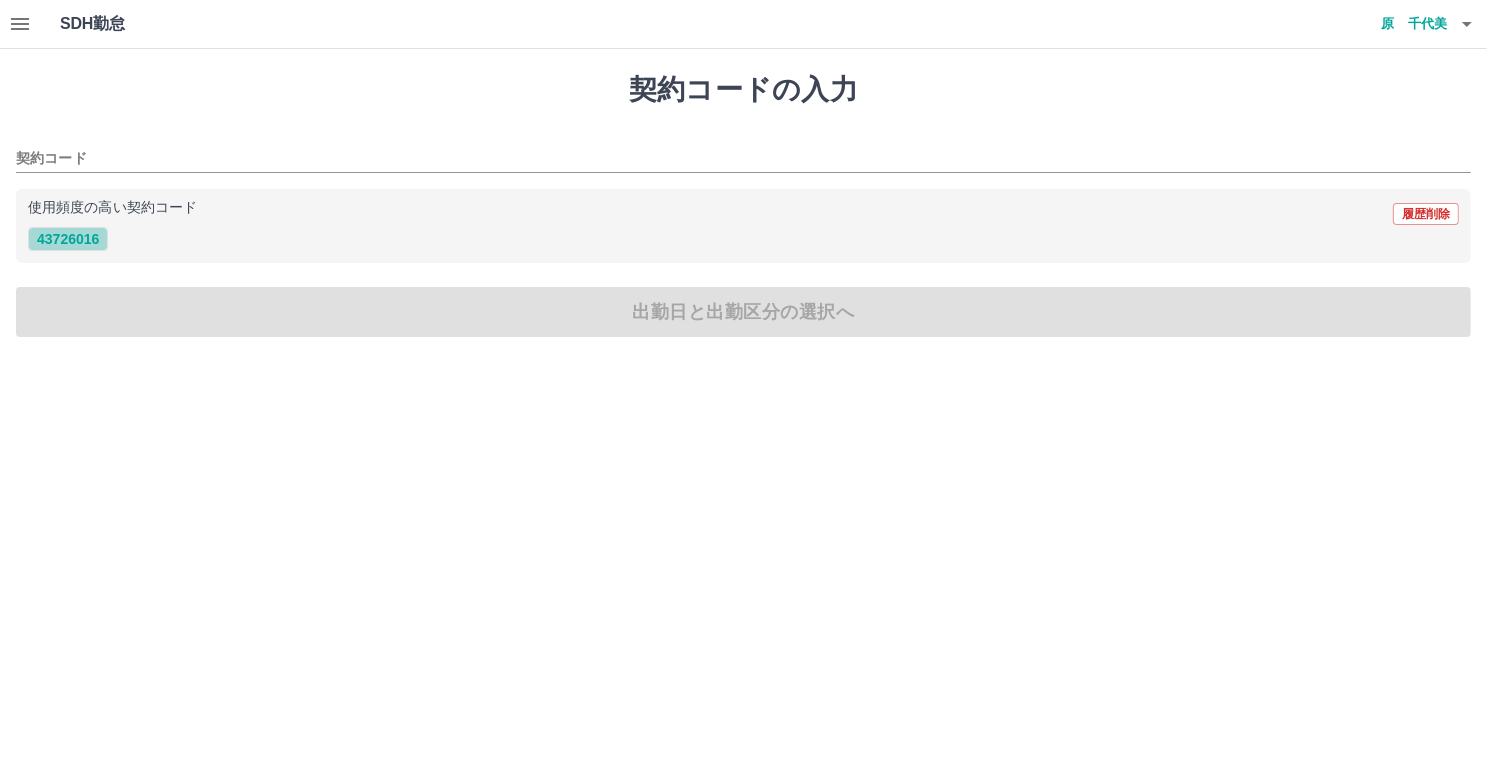 click on "43726016" at bounding box center (68, 239) 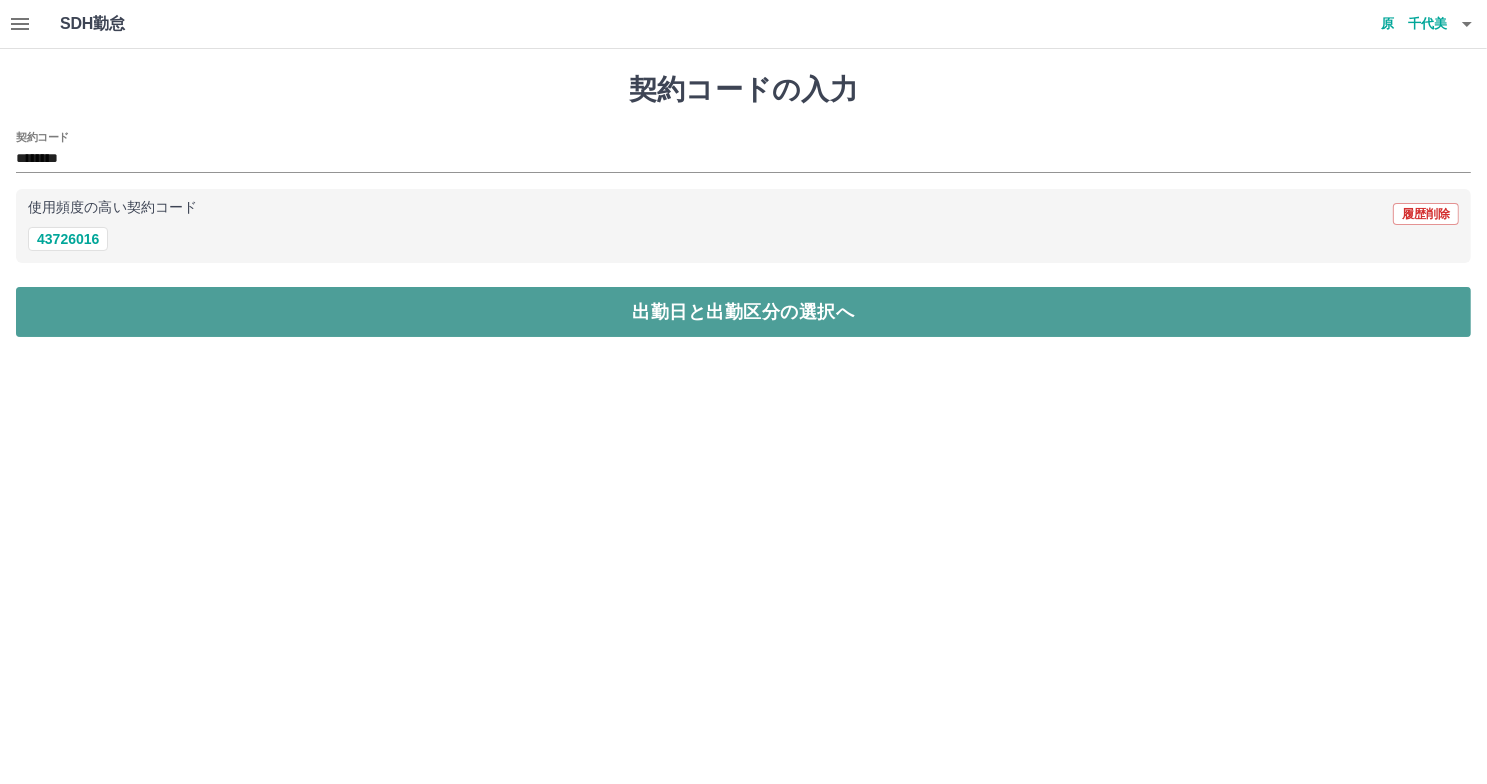 click on "出勤日と出勤区分の選択へ" at bounding box center (743, 312) 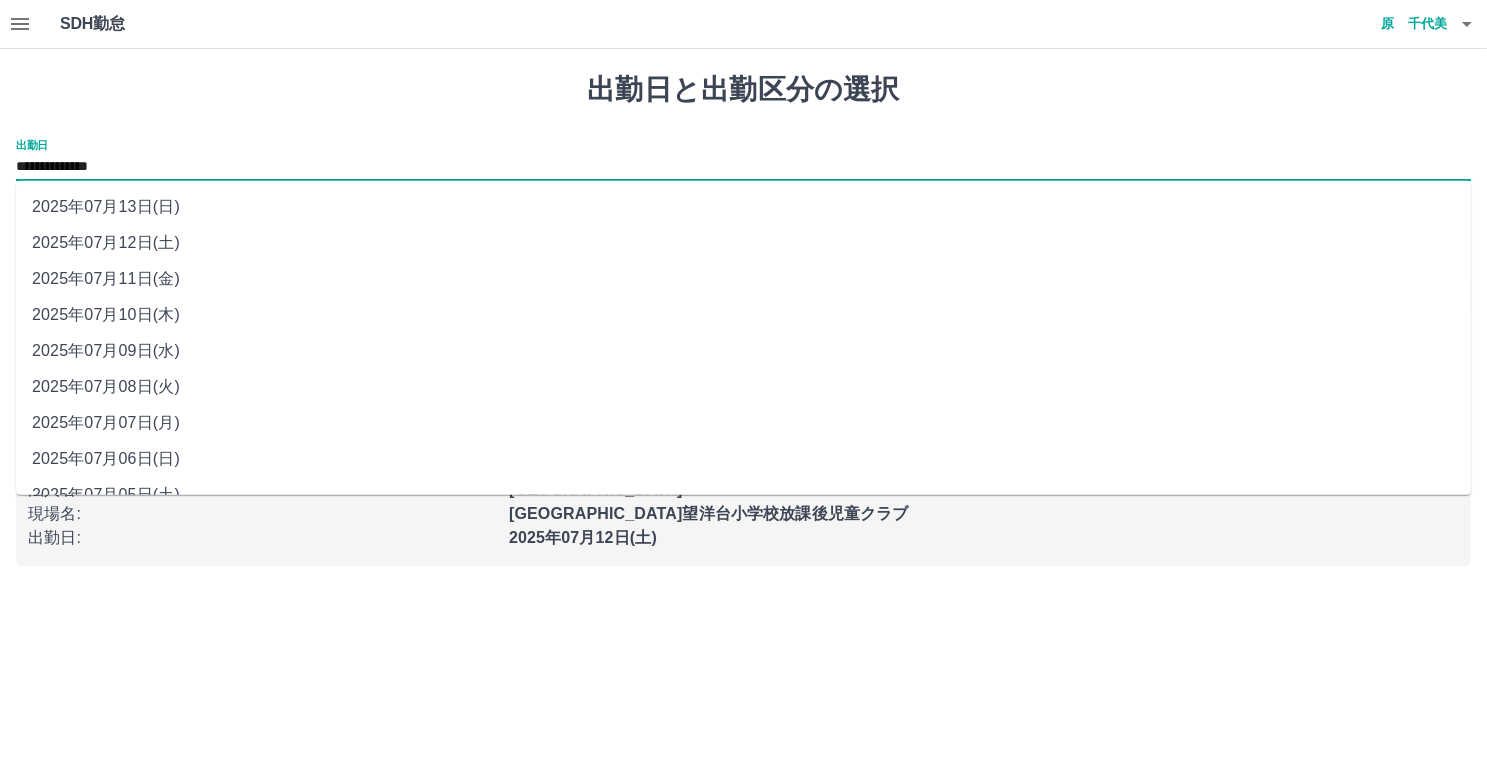 click on "**********" at bounding box center [743, 167] 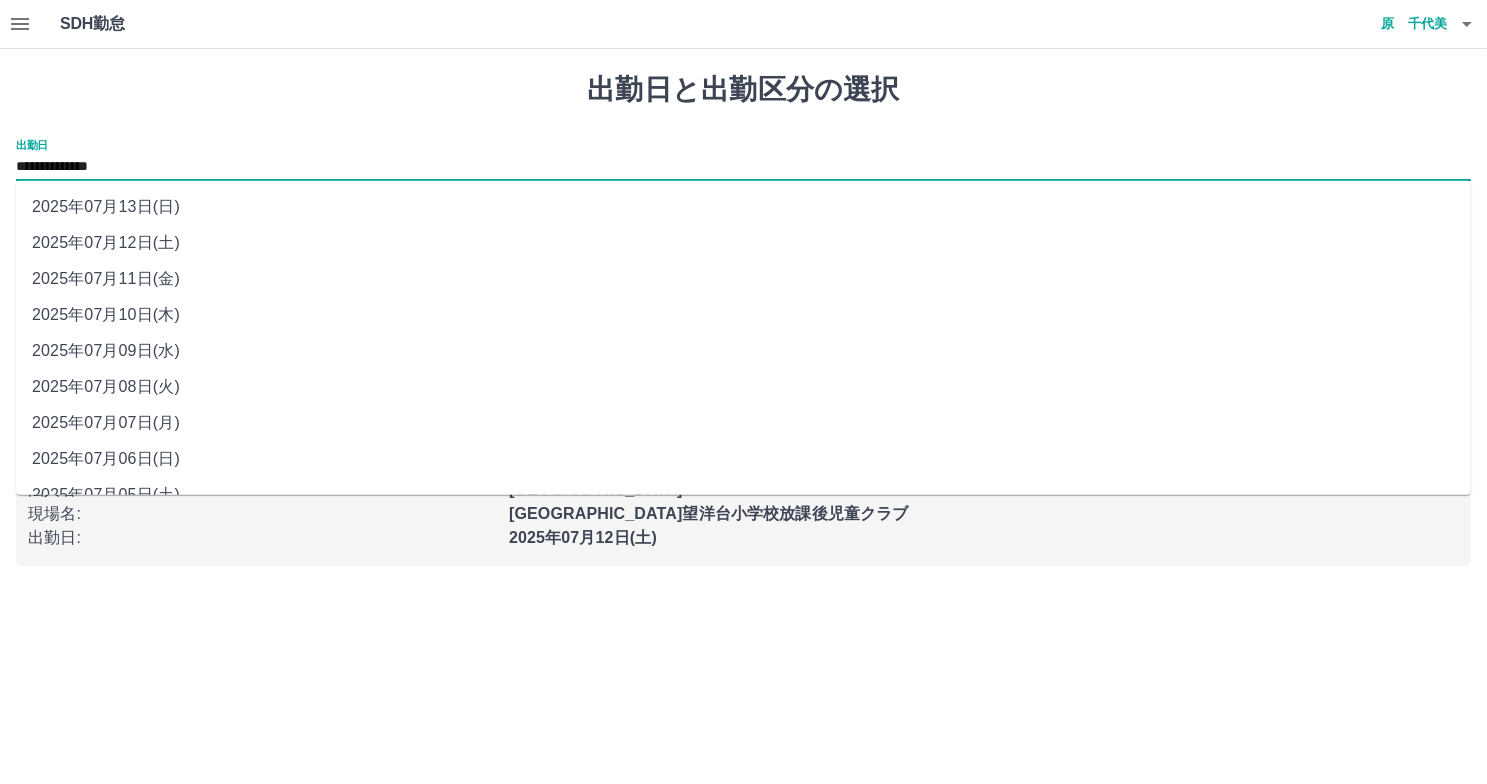 click on "2025年07月11日(金)" at bounding box center (743, 279) 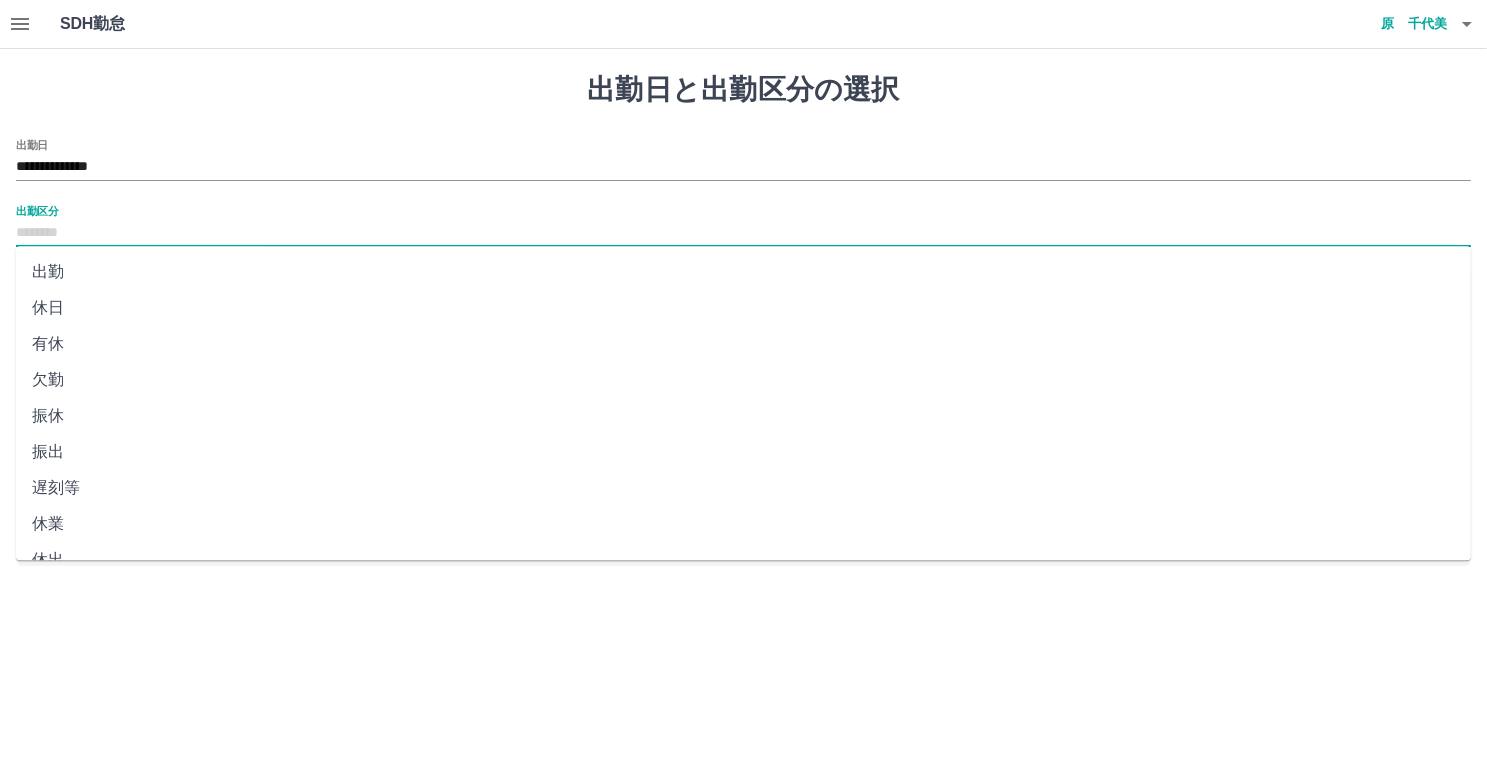click on "出勤区分" at bounding box center (743, 233) 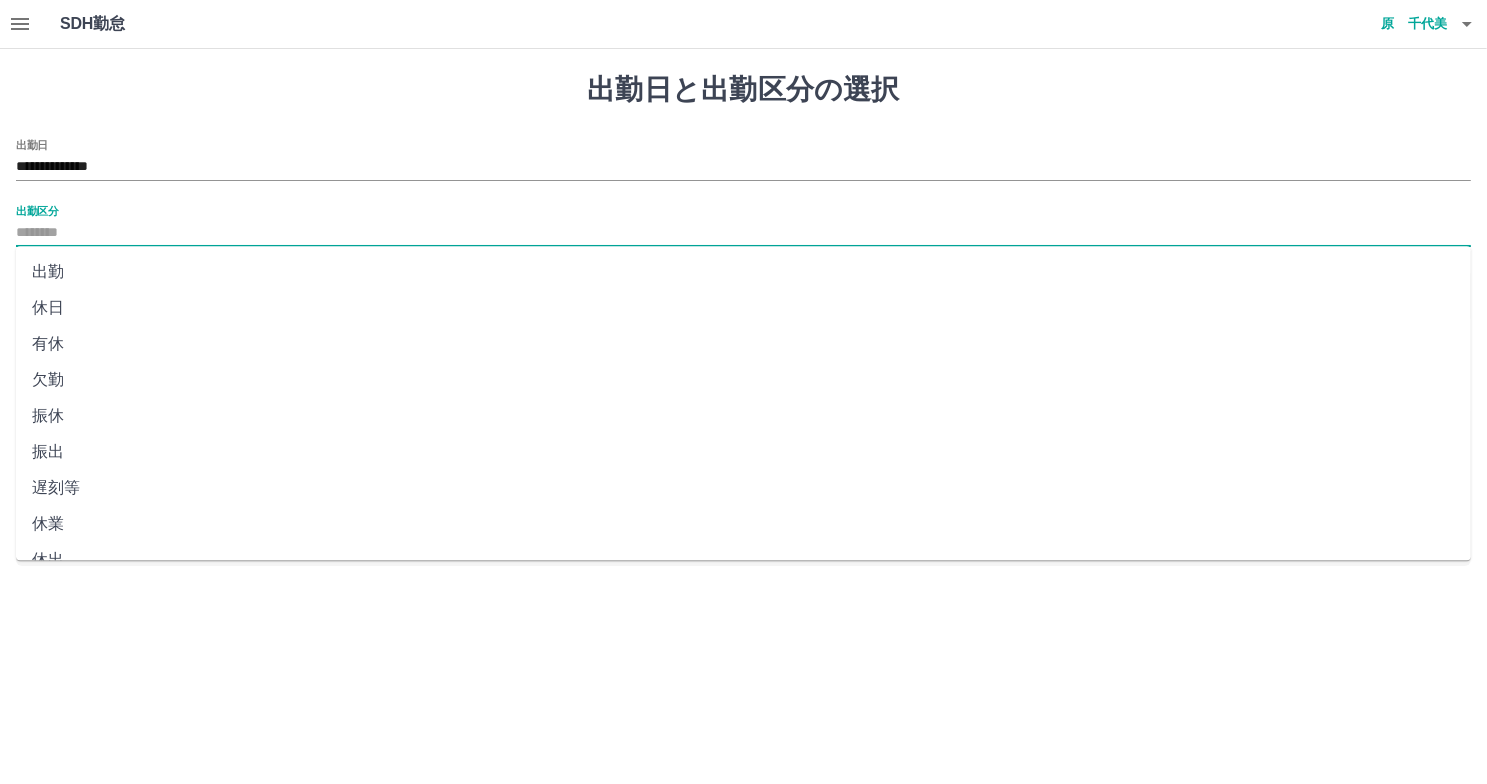click on "休日" at bounding box center (743, 308) 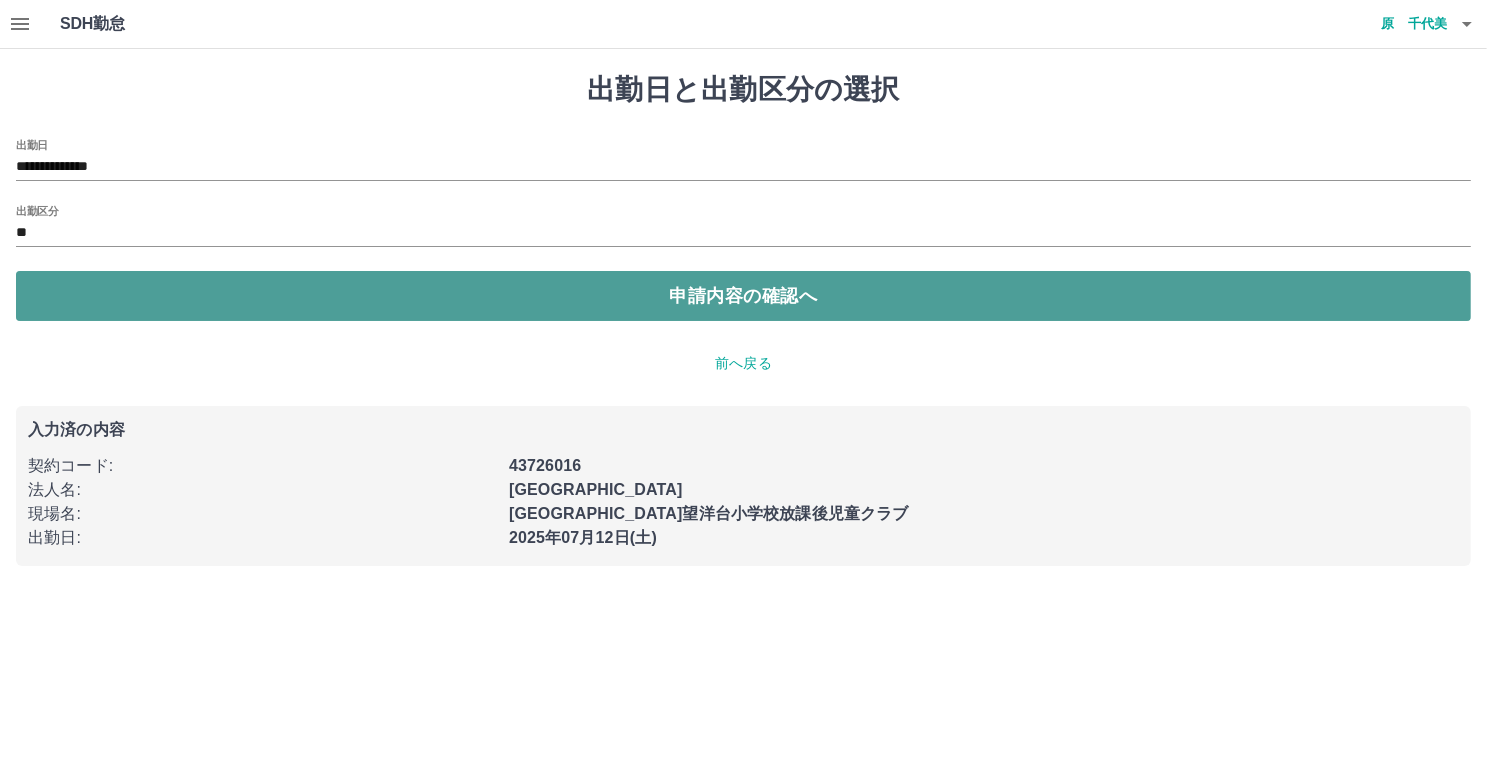 click on "申請内容の確認へ" at bounding box center [743, 296] 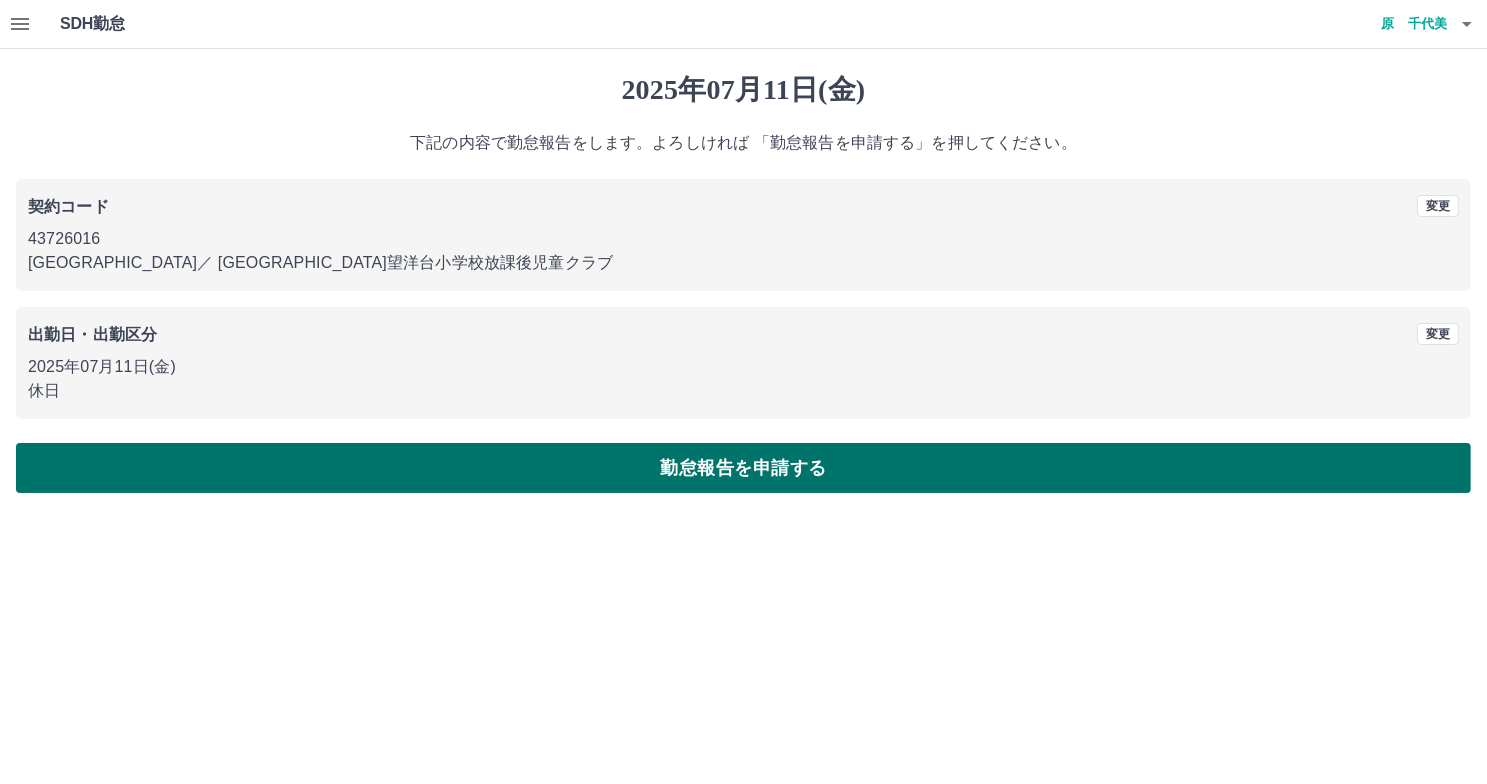 click on "勤怠報告を申請する" at bounding box center (743, 468) 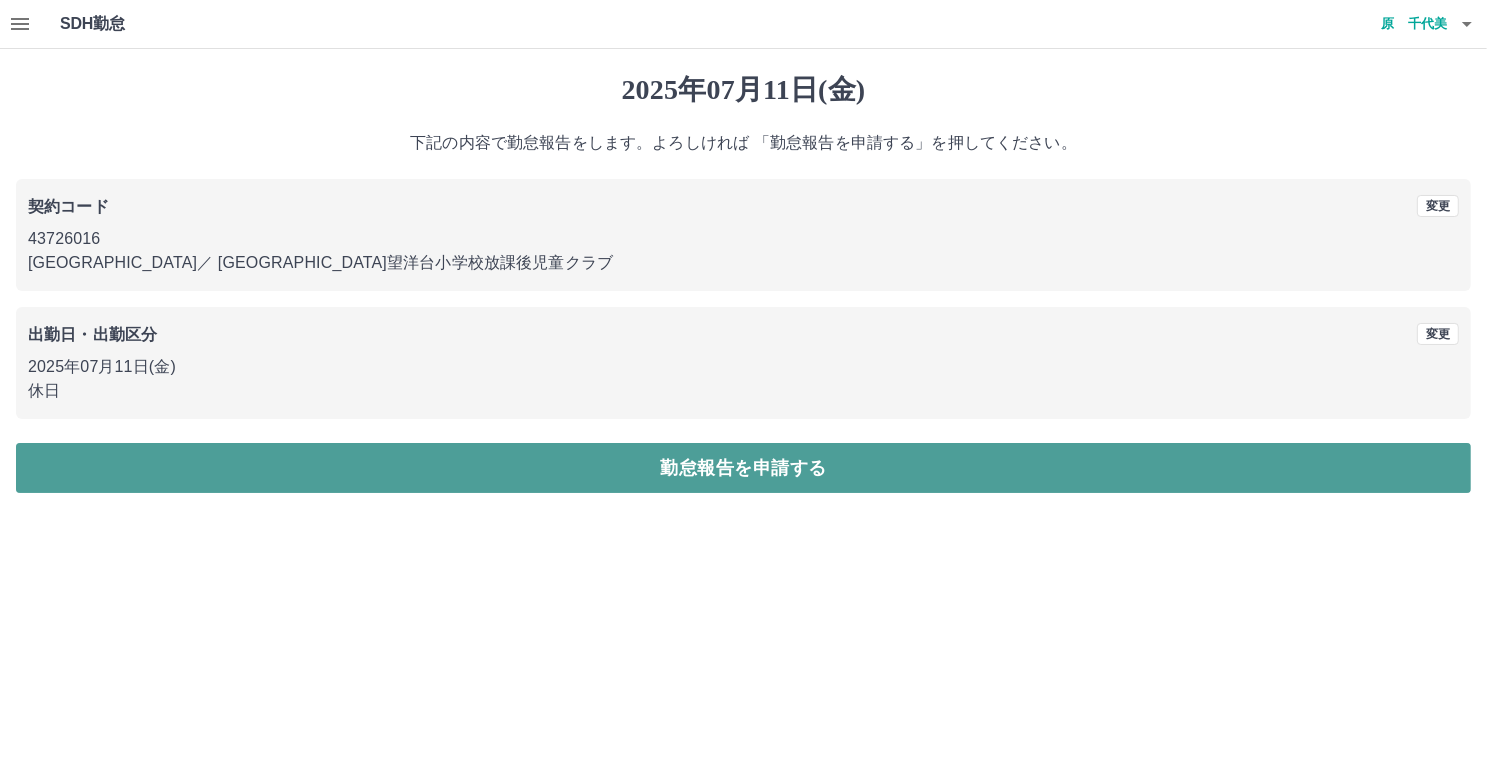 click on "勤怠報告を申請する" at bounding box center [743, 468] 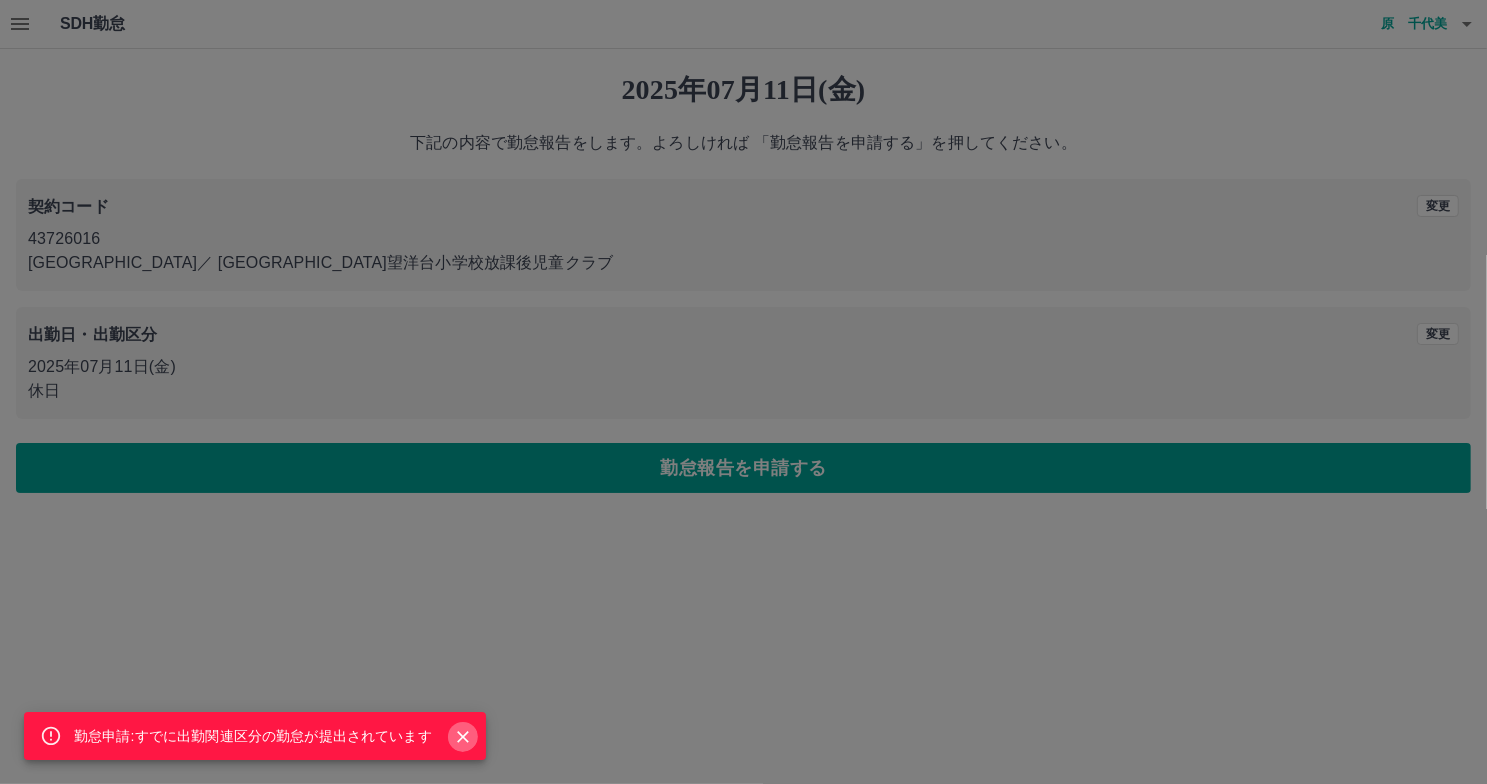 drag, startPoint x: 463, startPoint y: 734, endPoint x: 460, endPoint y: 696, distance: 38.118237 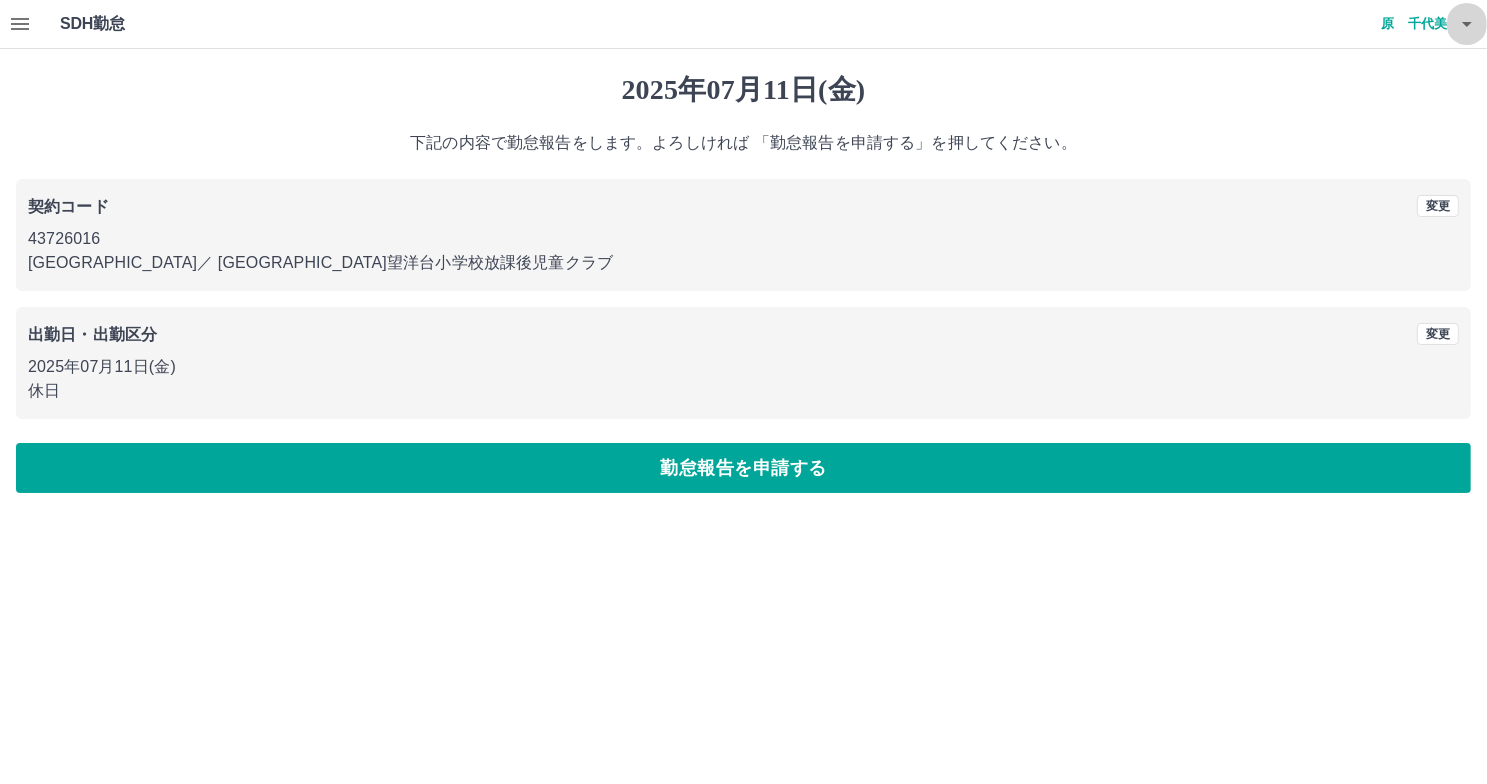 click 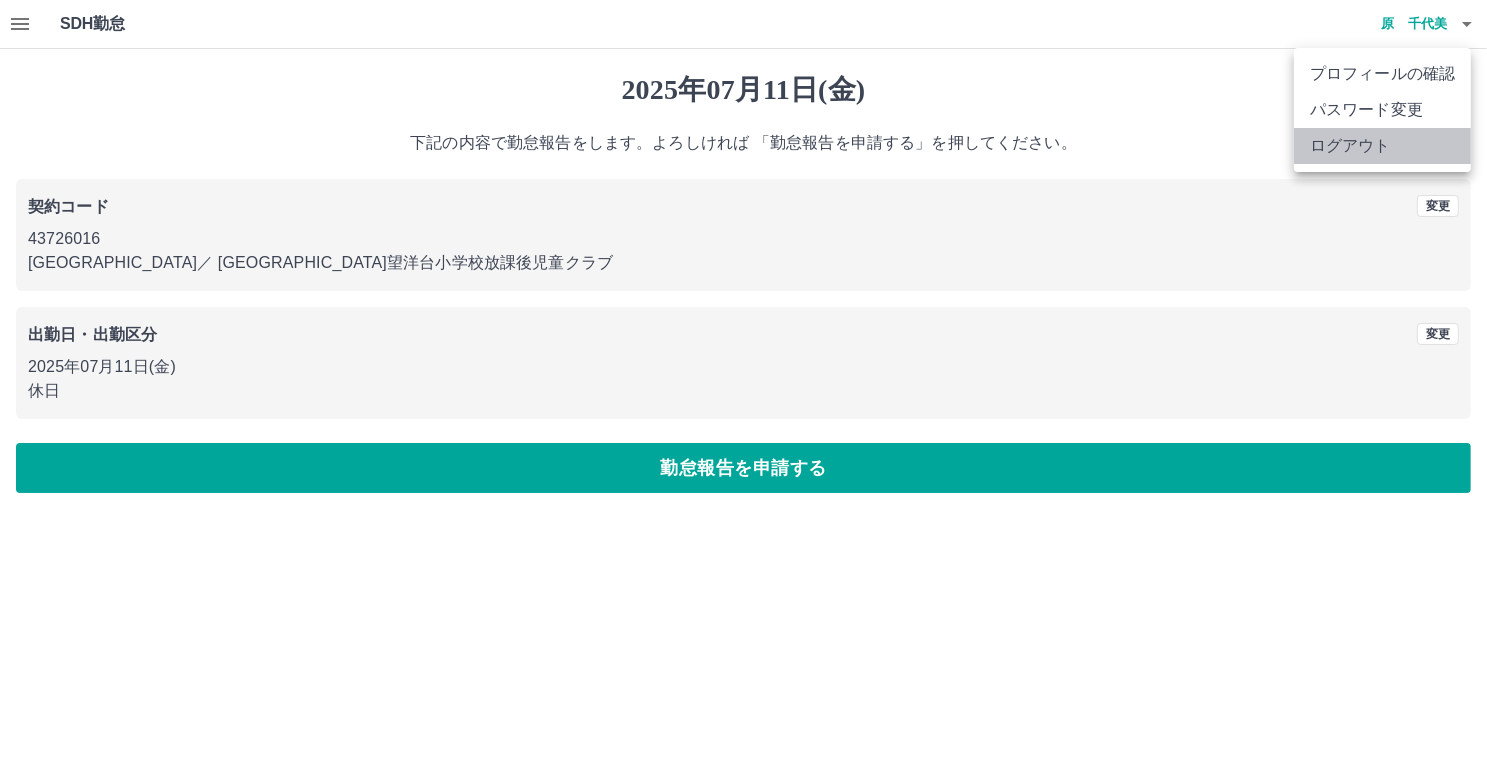 click on "ログアウト" at bounding box center [1382, 146] 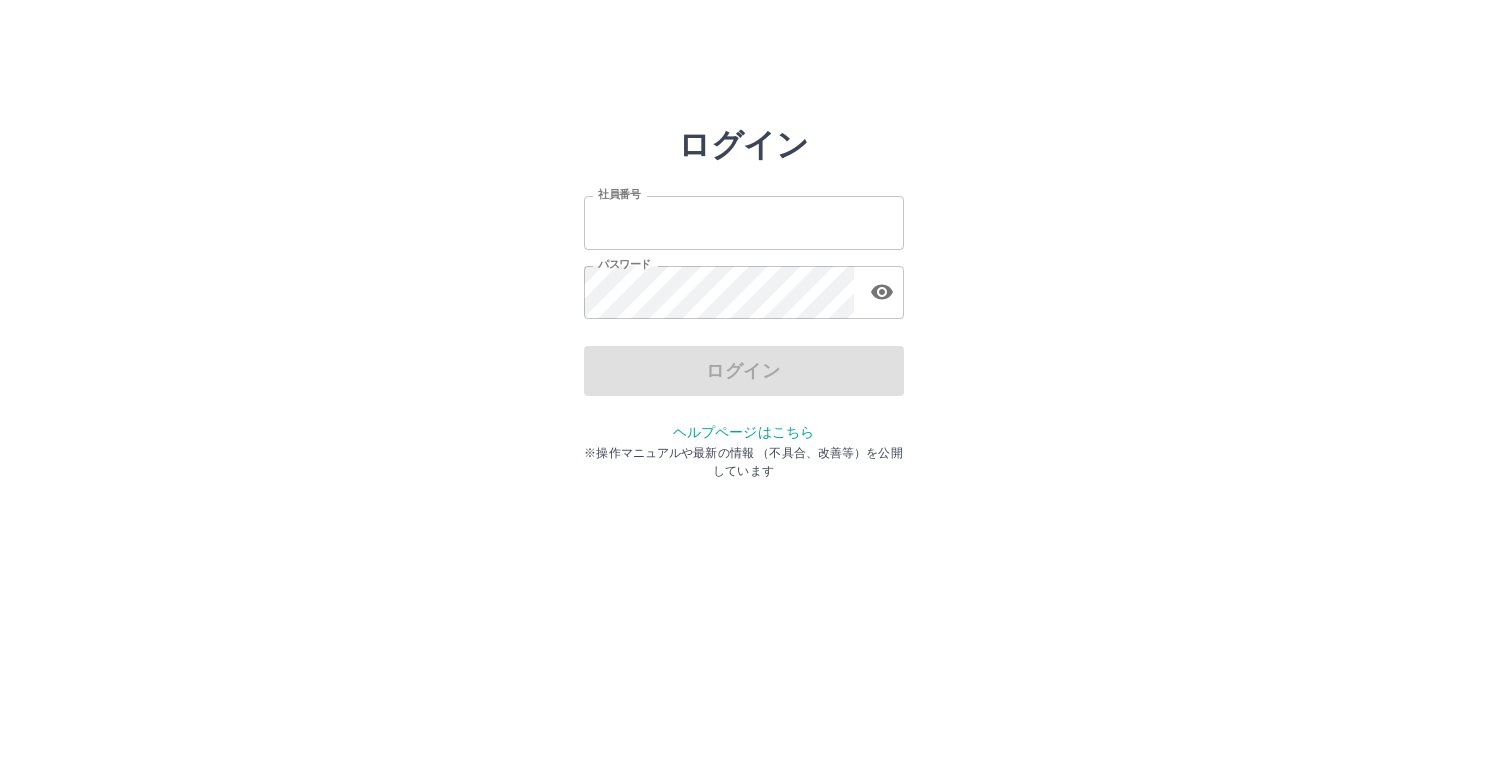 scroll, scrollTop: 0, scrollLeft: 0, axis: both 